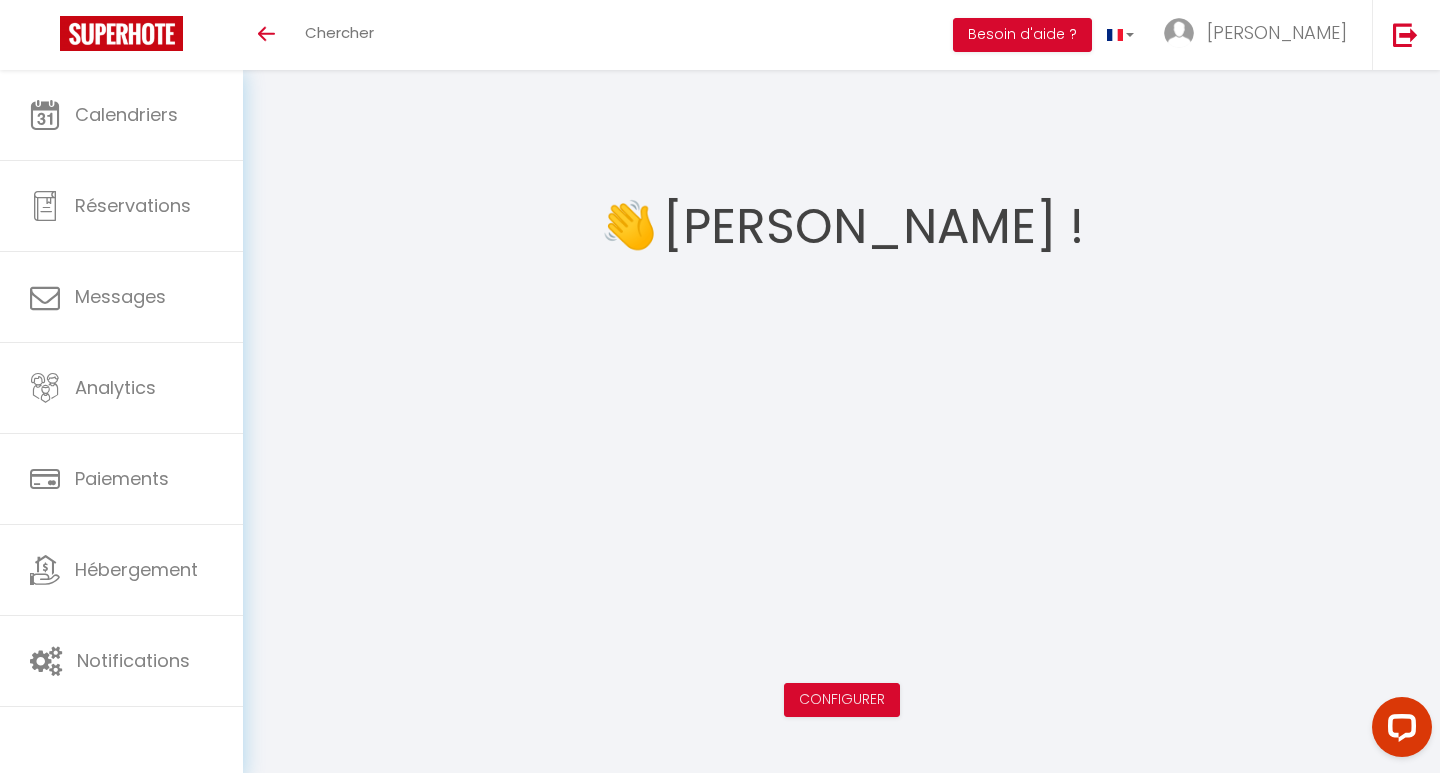 scroll, scrollTop: 0, scrollLeft: 0, axis: both 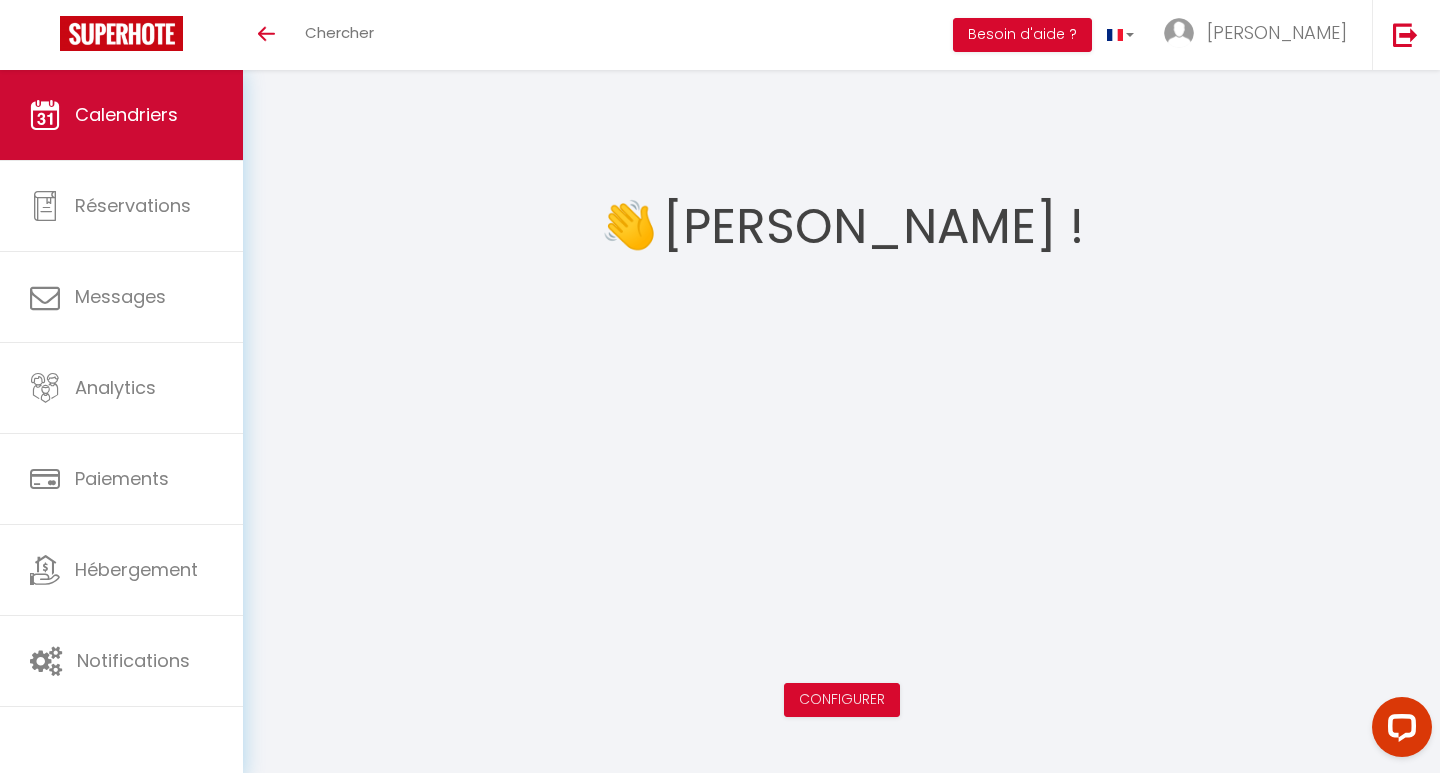 click on "Calendriers" at bounding box center (126, 114) 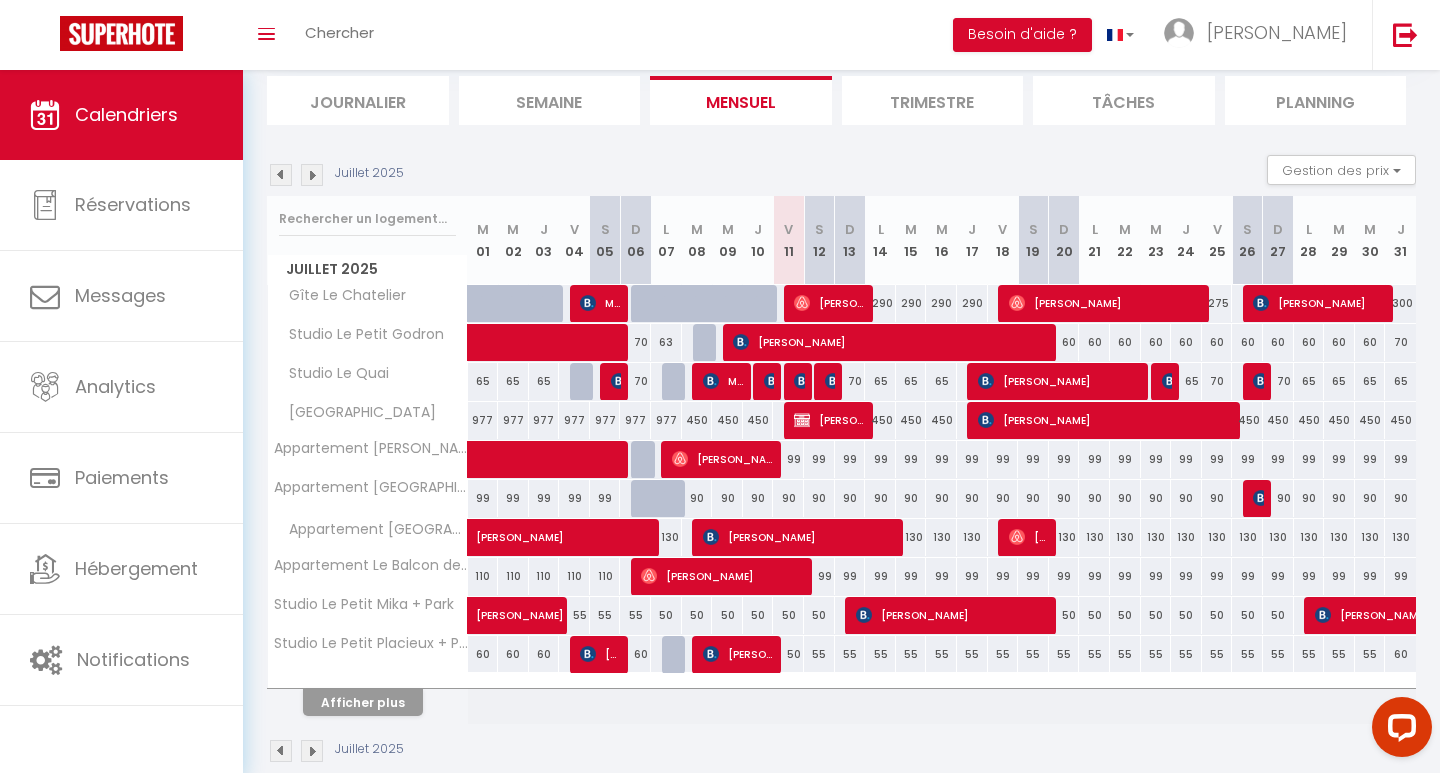 scroll, scrollTop: 149, scrollLeft: 0, axis: vertical 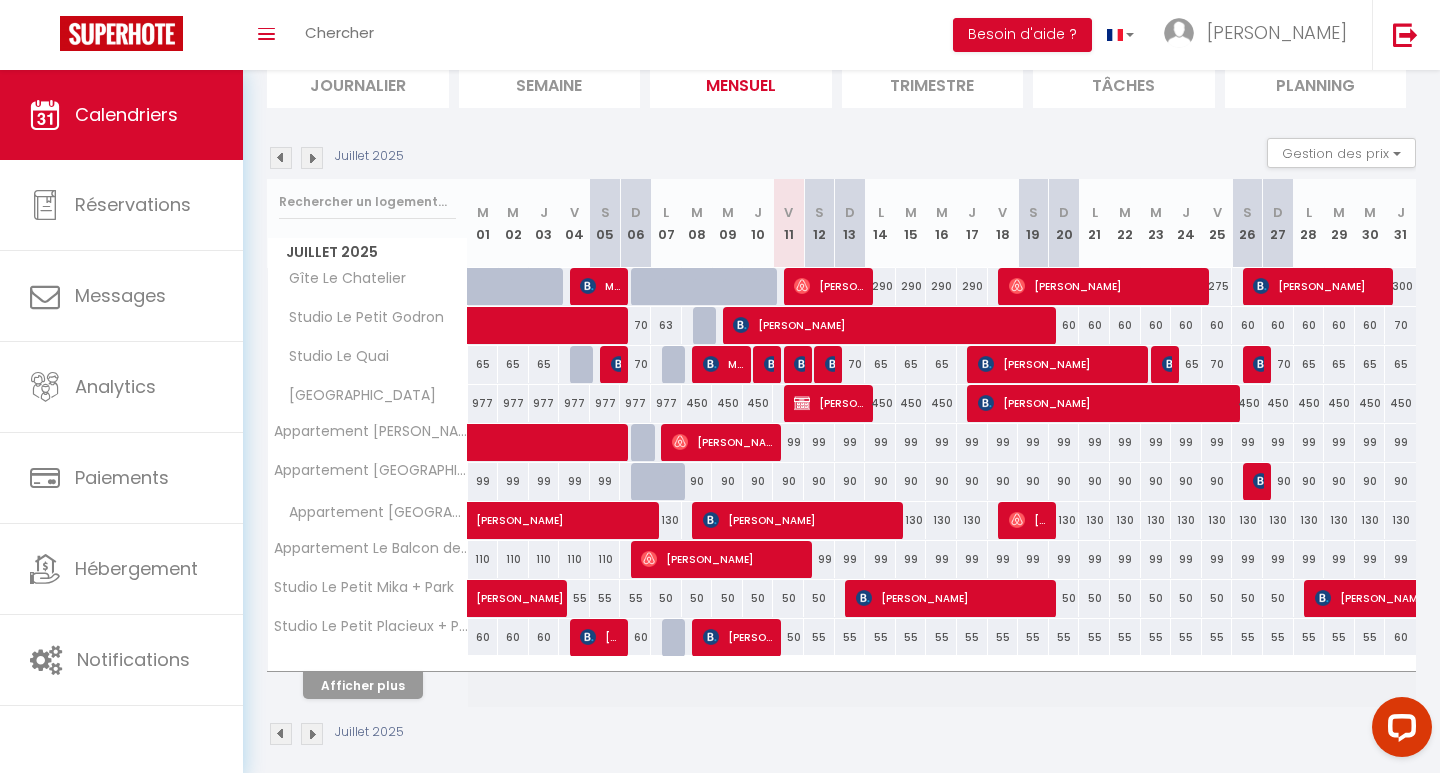 click on "Afficher plus" at bounding box center [363, 685] 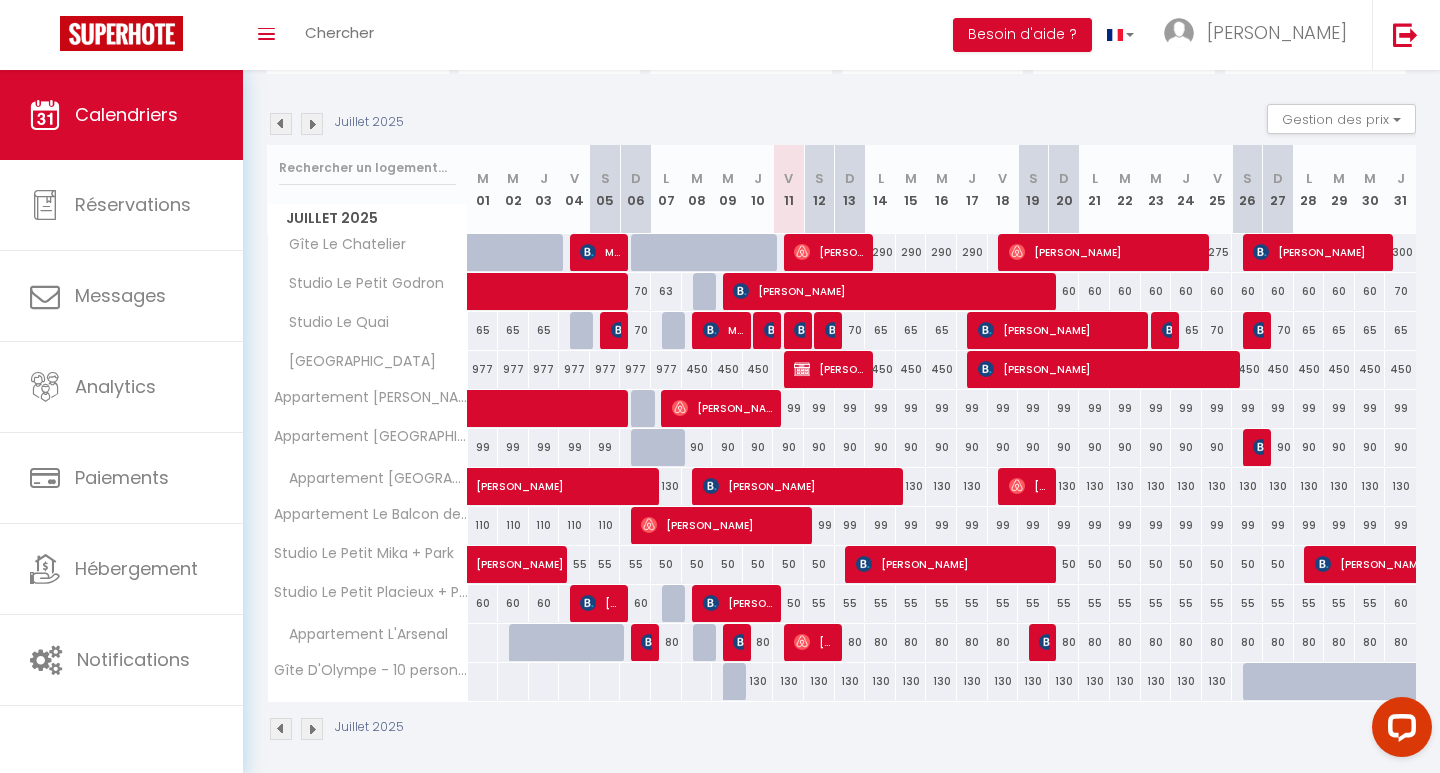 scroll, scrollTop: 179, scrollLeft: 0, axis: vertical 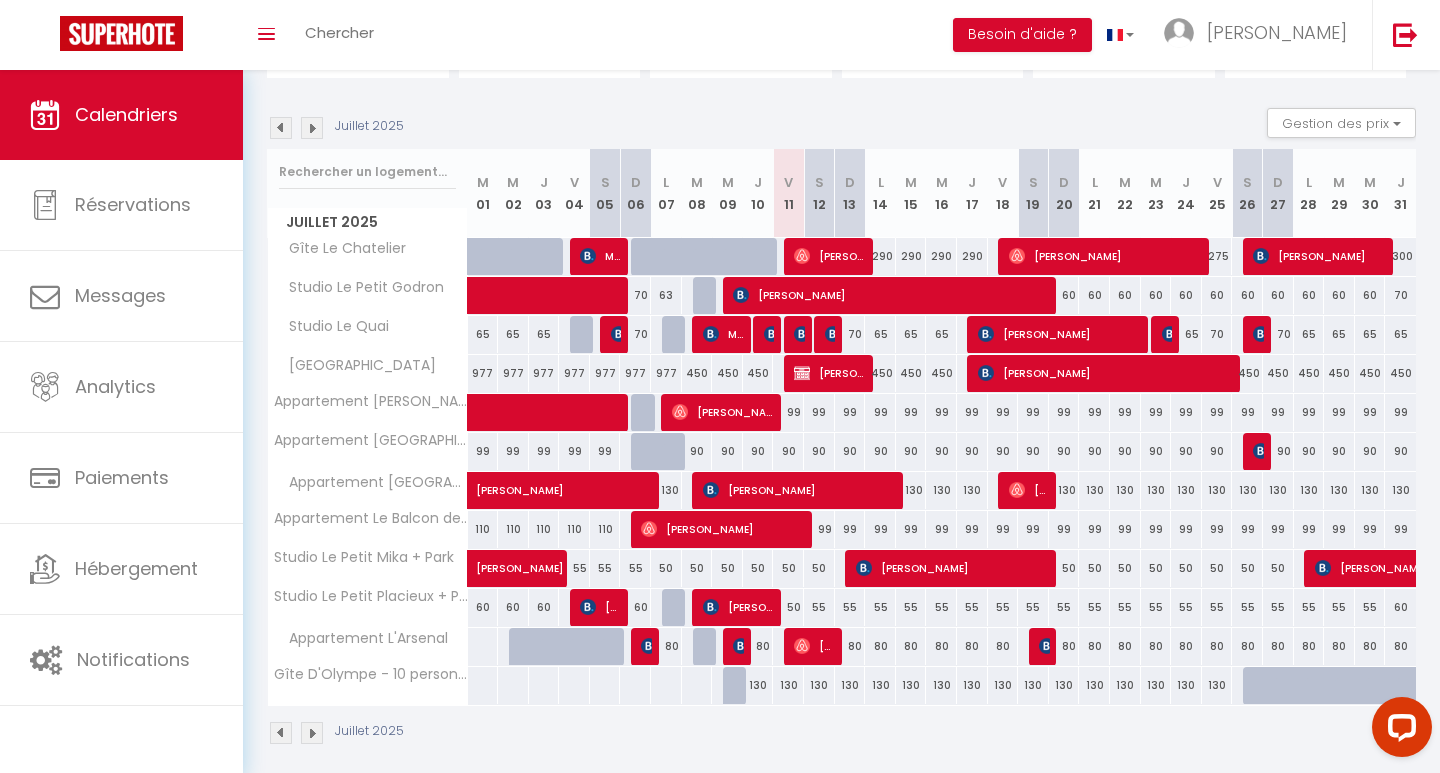 drag, startPoint x: 803, startPoint y: 646, endPoint x: 788, endPoint y: 641, distance: 15.811388 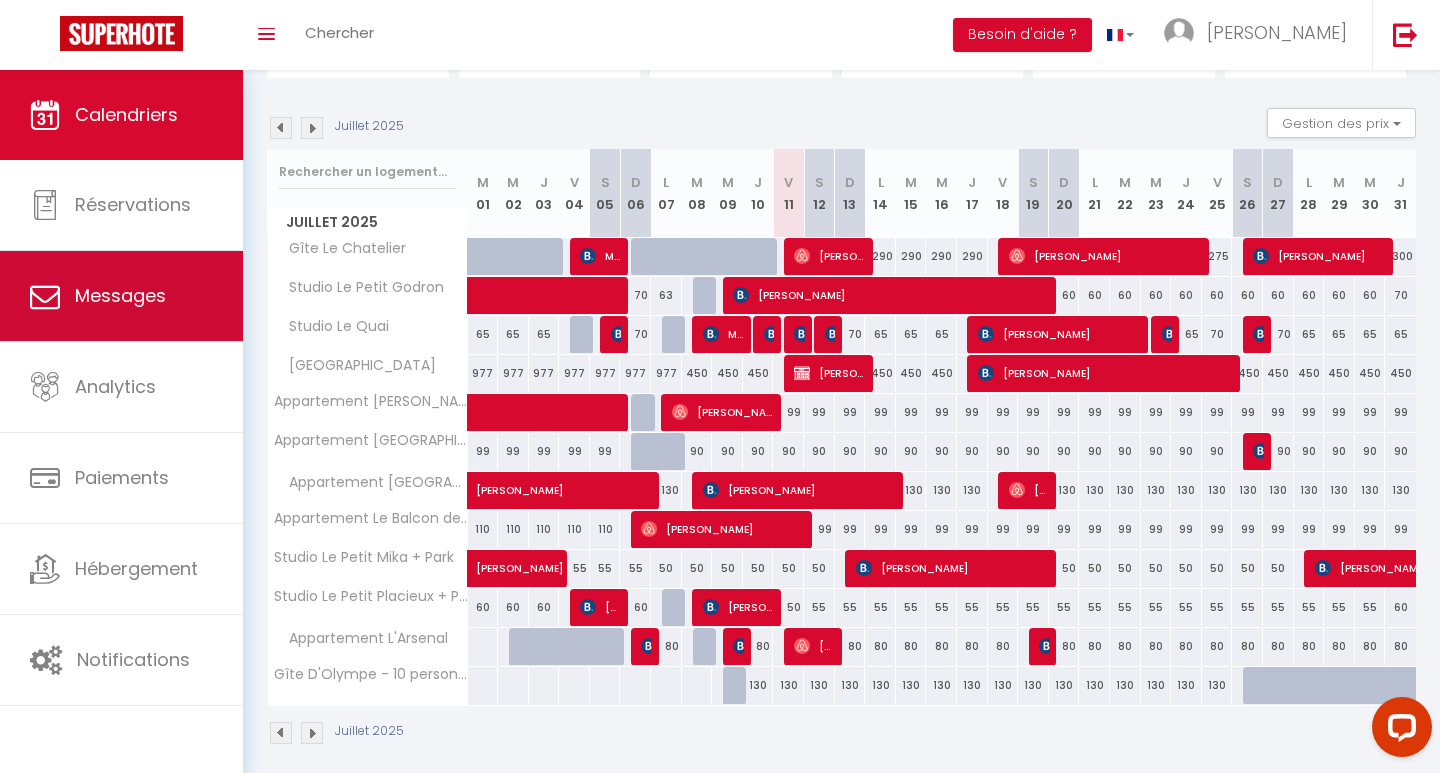 click on "Messages" at bounding box center [120, 295] 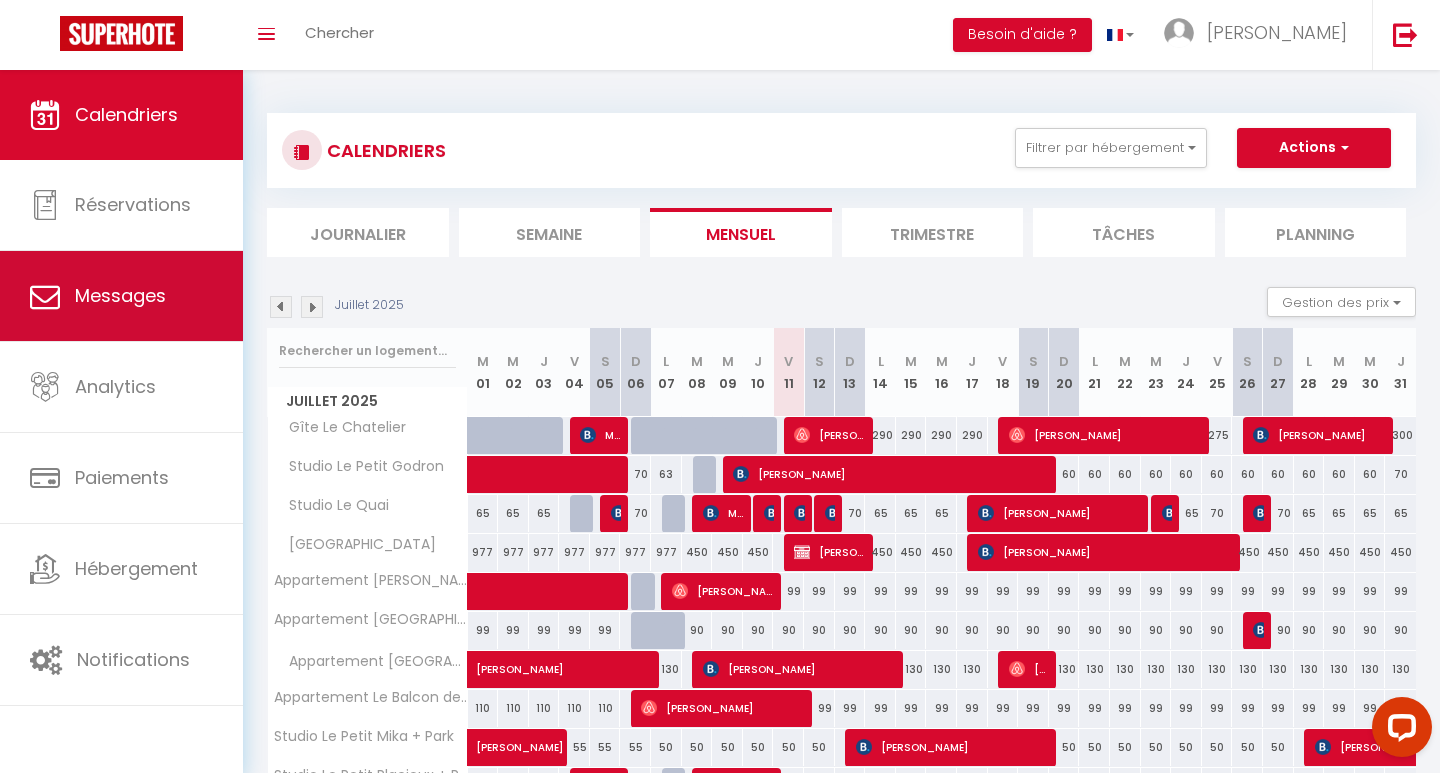 select on "message" 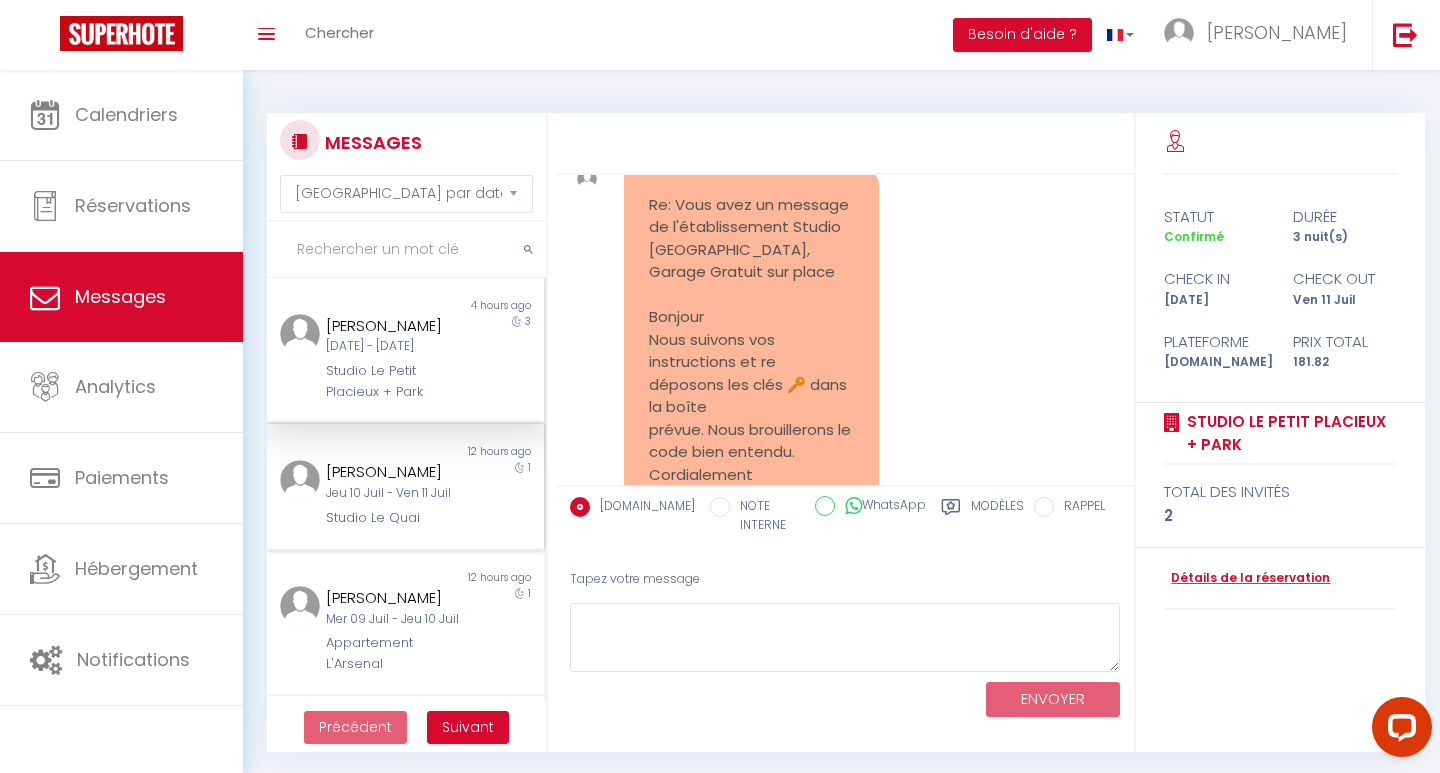 scroll, scrollTop: 5062, scrollLeft: 0, axis: vertical 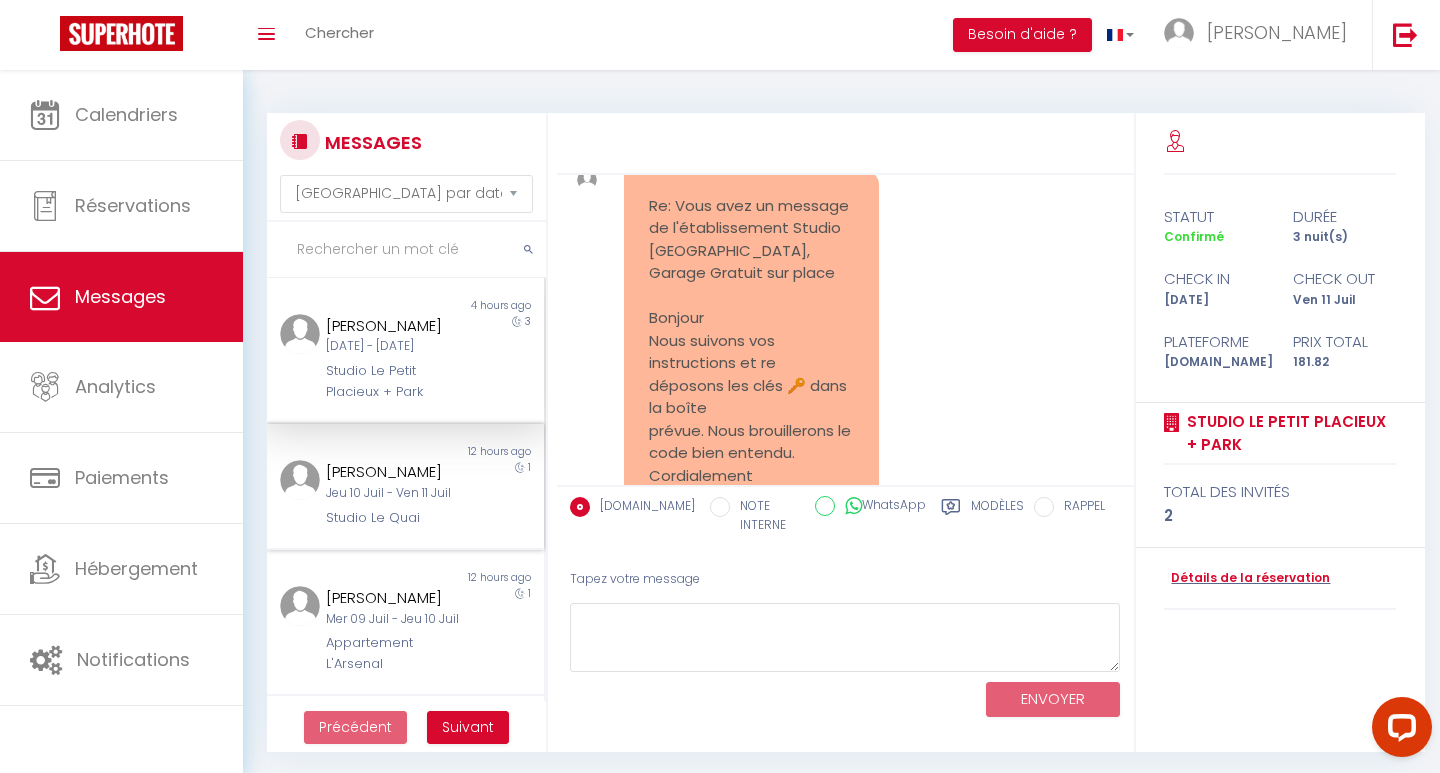 click on "Jeu 10 Juil - Ven 11 Juil" at bounding box center (393, 493) 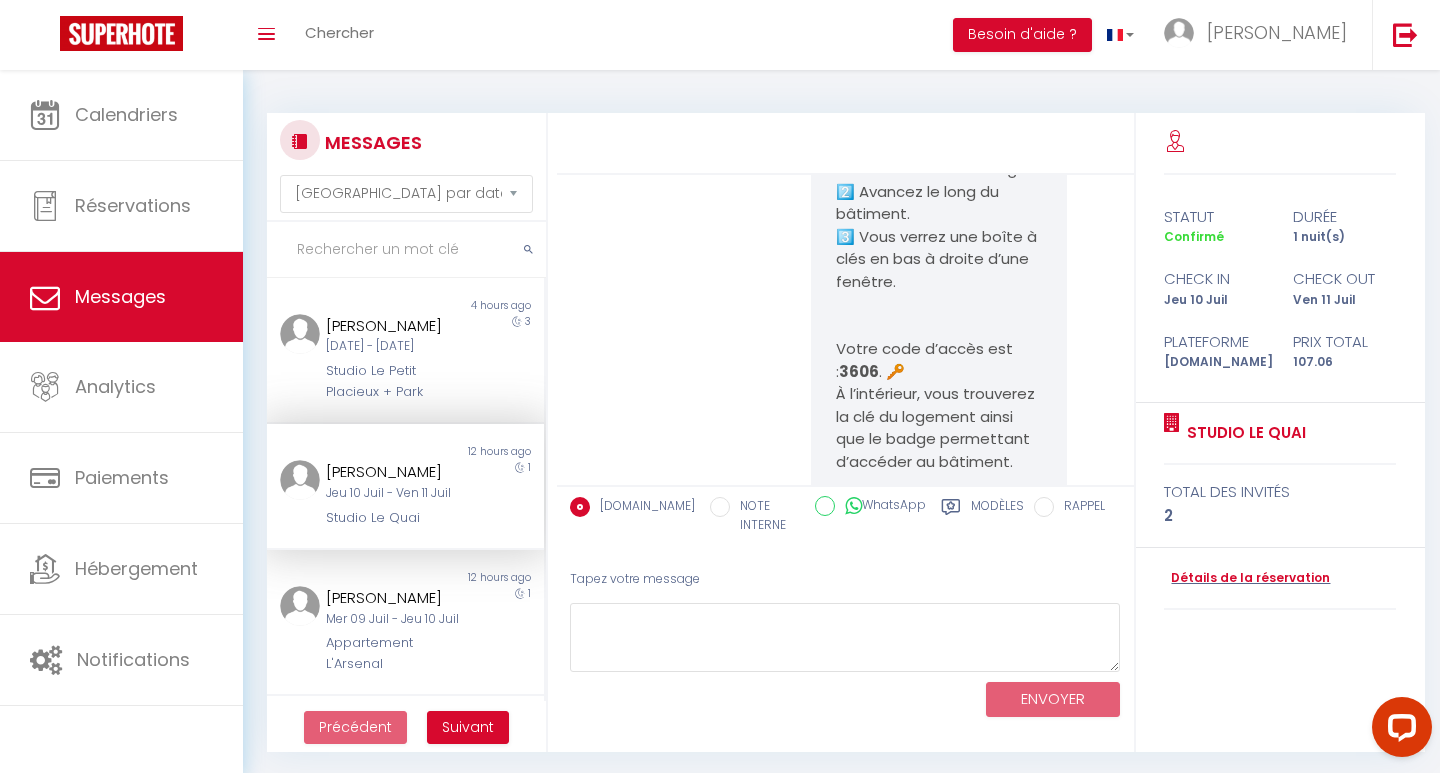 scroll, scrollTop: 6910, scrollLeft: 0, axis: vertical 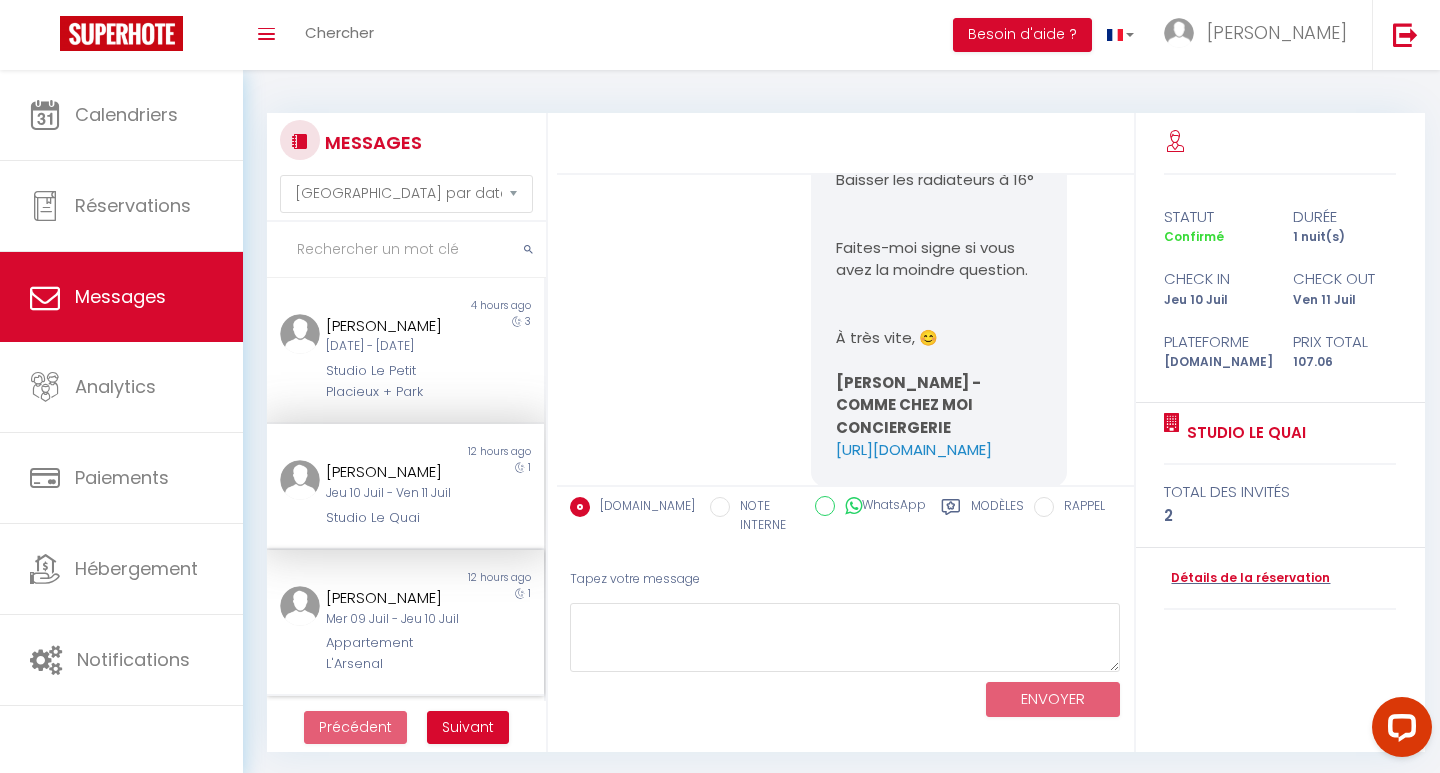 click on "Non lu
12 hours ago
Inga Kabuce   Mer 09 Juil - Jeu 10 Juil   Appartement L'Arsenal     1" at bounding box center [405, 623] 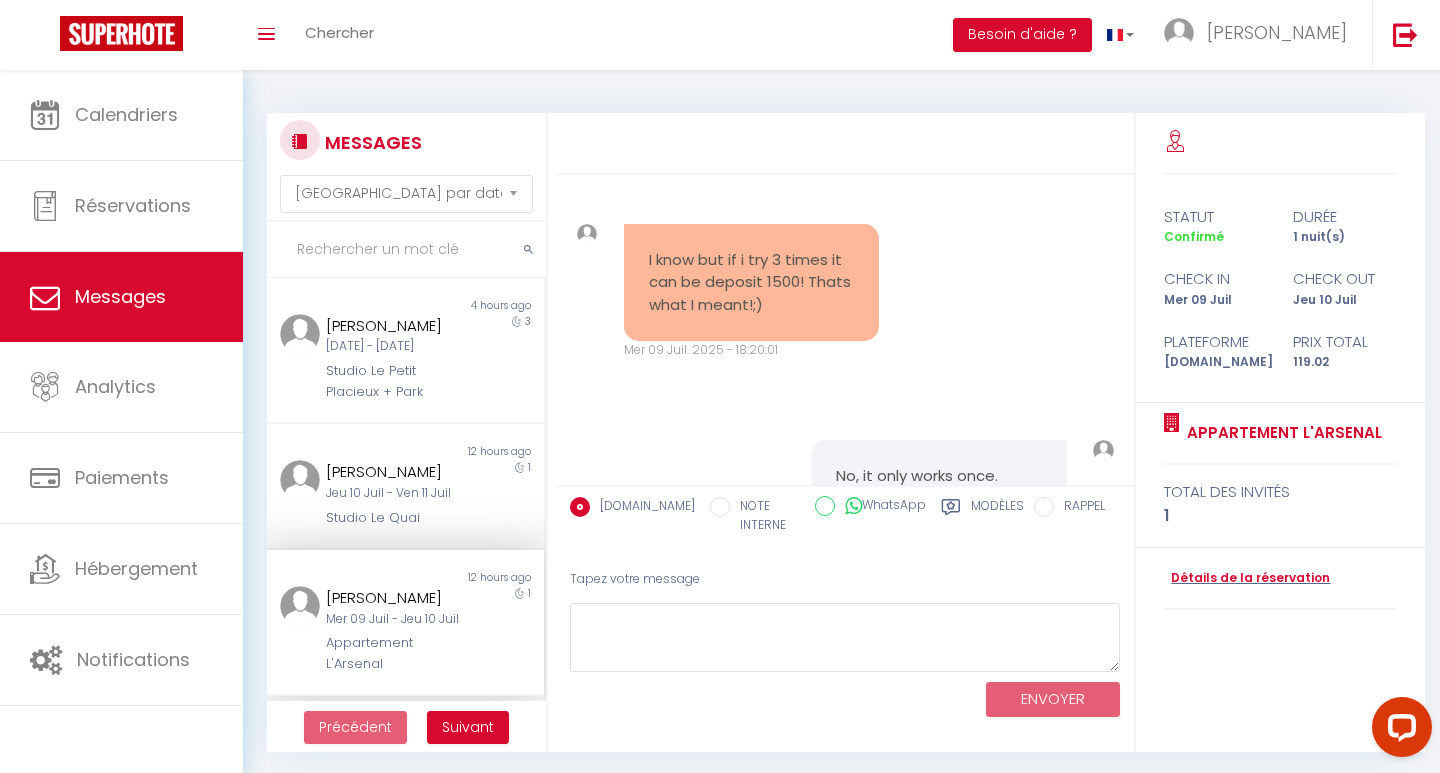 scroll, scrollTop: 11960, scrollLeft: 0, axis: vertical 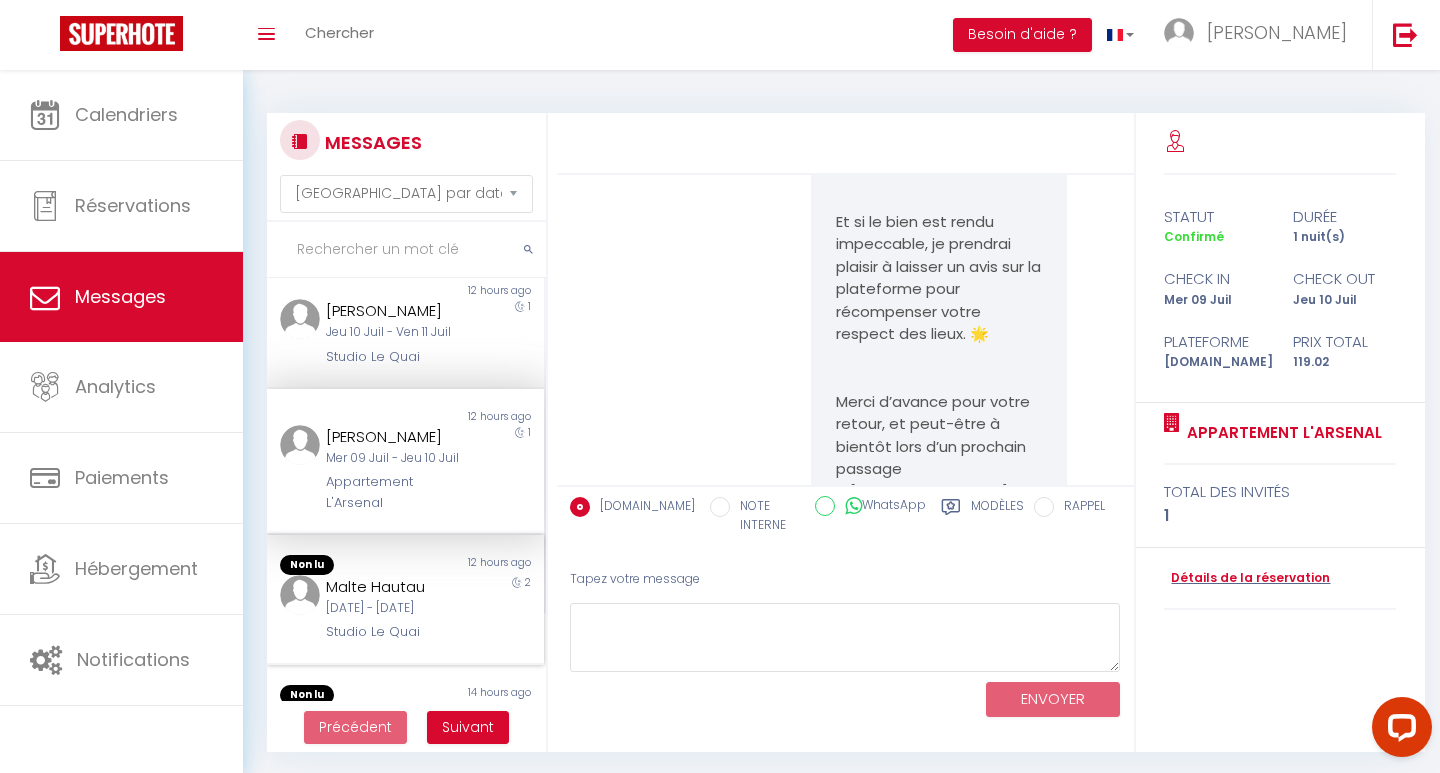 click on "Malte Hautau" at bounding box center (393, 587) 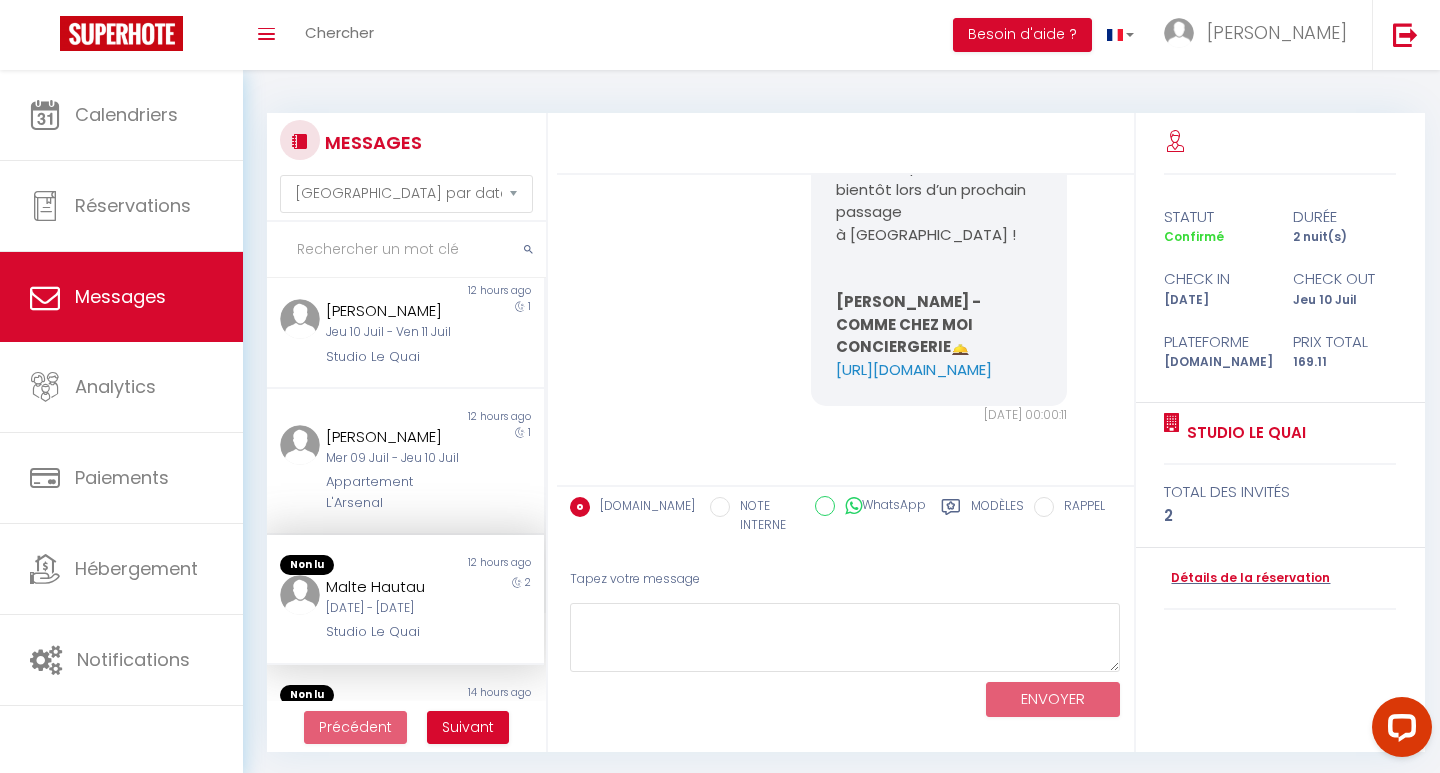 scroll, scrollTop: 11670, scrollLeft: 0, axis: vertical 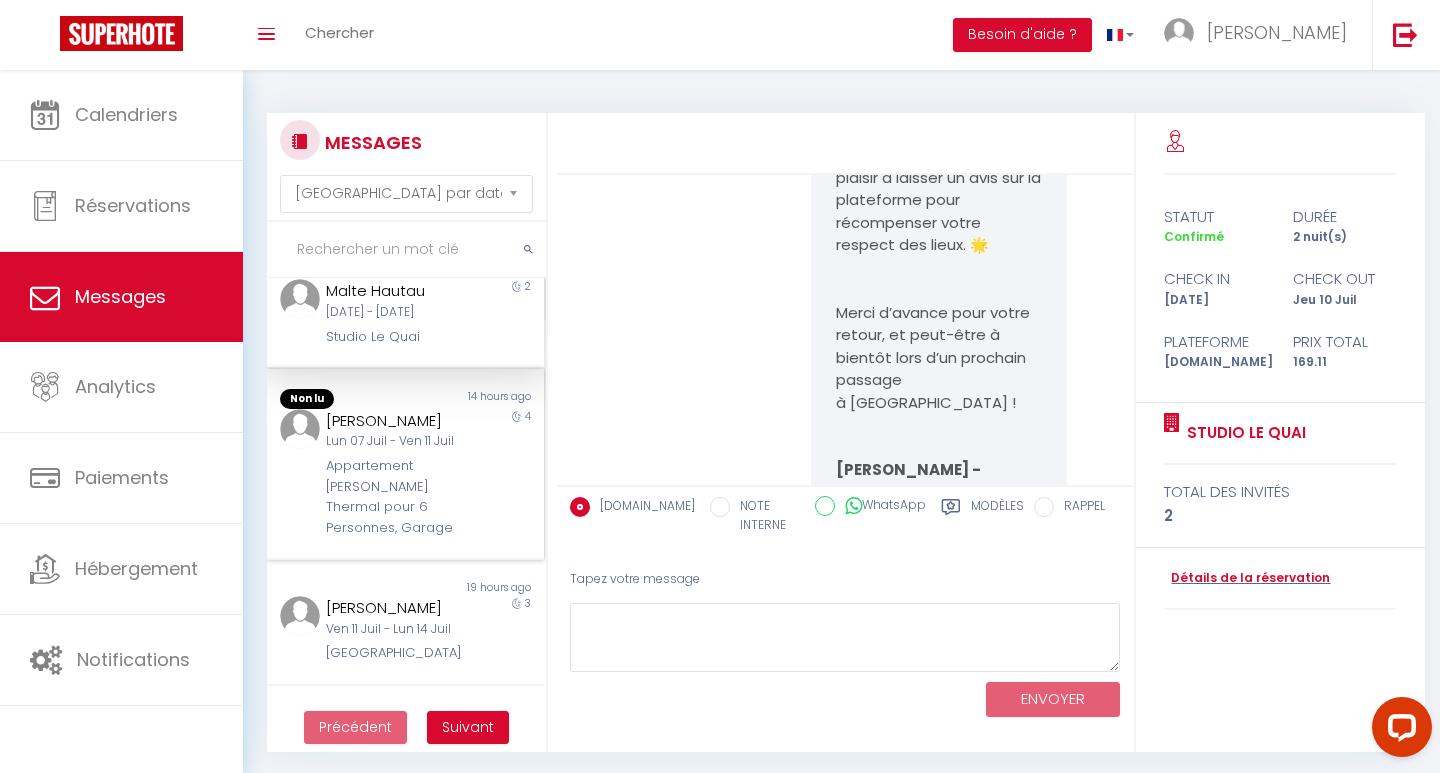 click on "Appartement [PERSON_NAME] Thermal pour 6 Personnes, Garage" at bounding box center (393, 497) 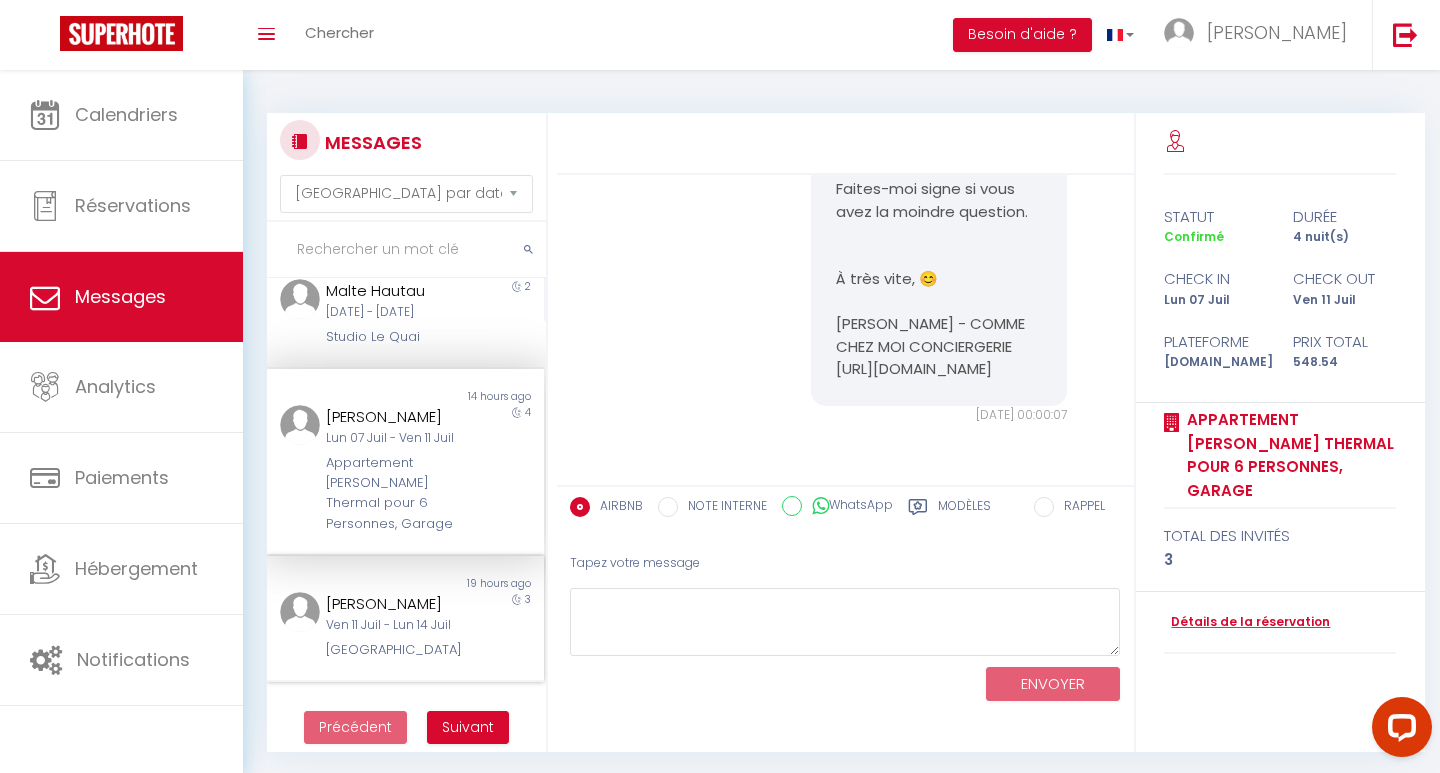 scroll, scrollTop: 7252, scrollLeft: 0, axis: vertical 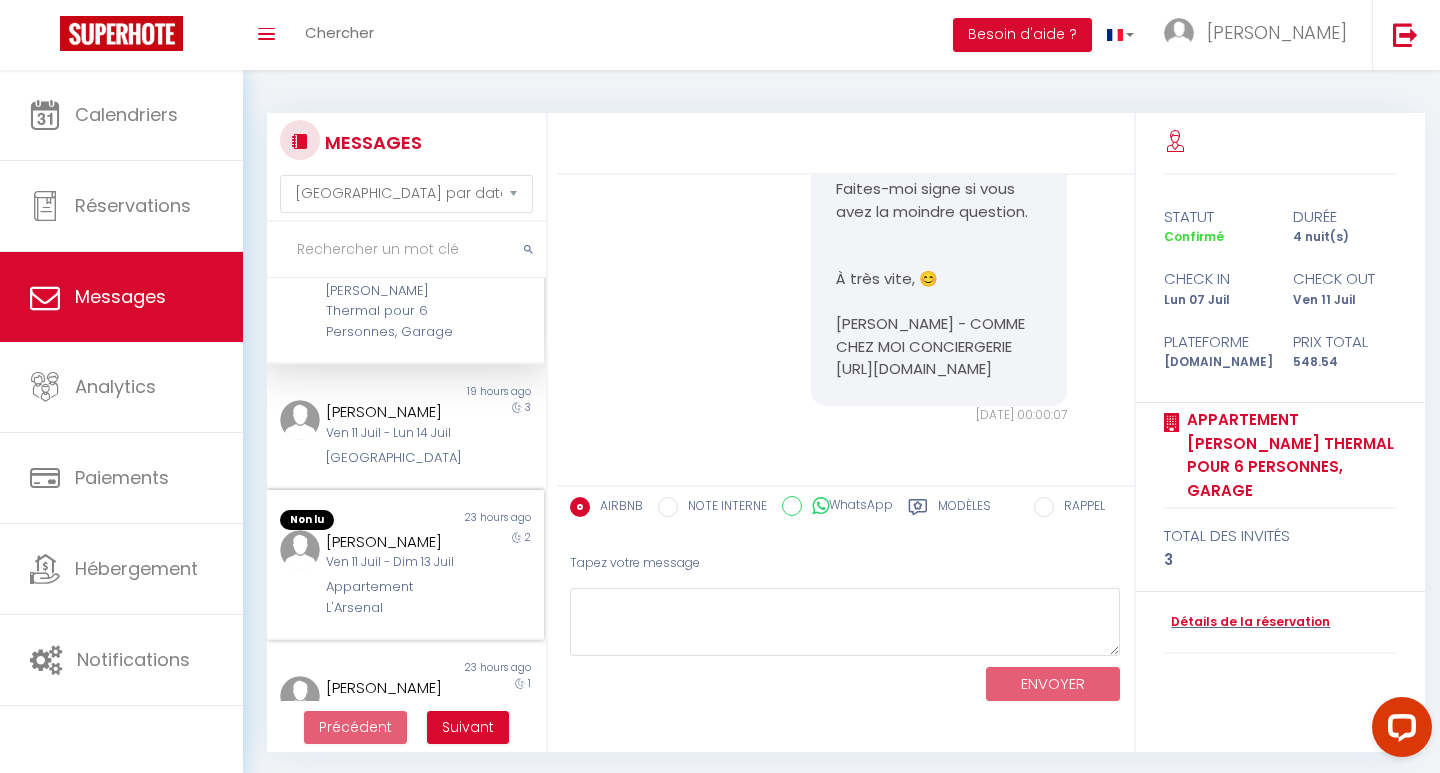 click on "Appartement L'Arsenal" at bounding box center (393, 597) 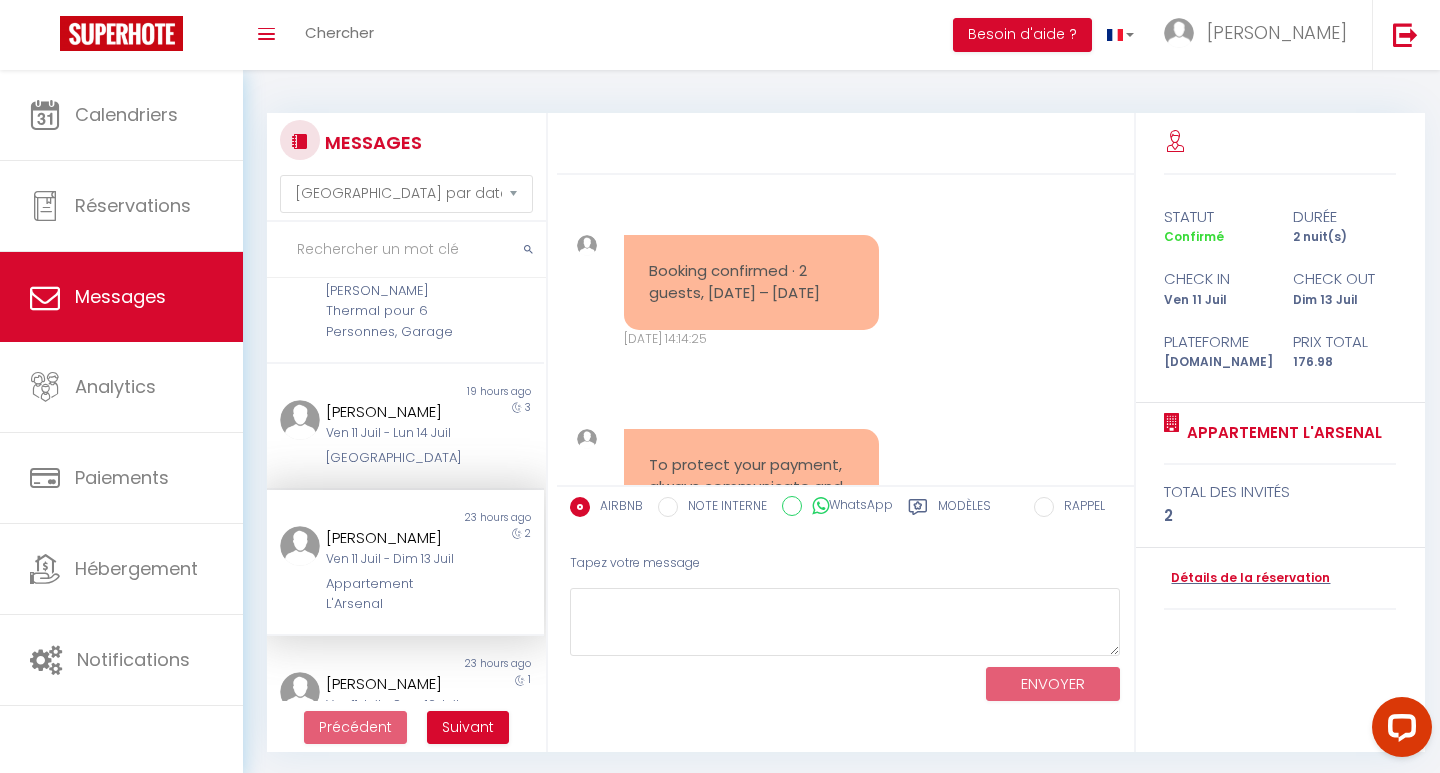 scroll, scrollTop: 0, scrollLeft: 0, axis: both 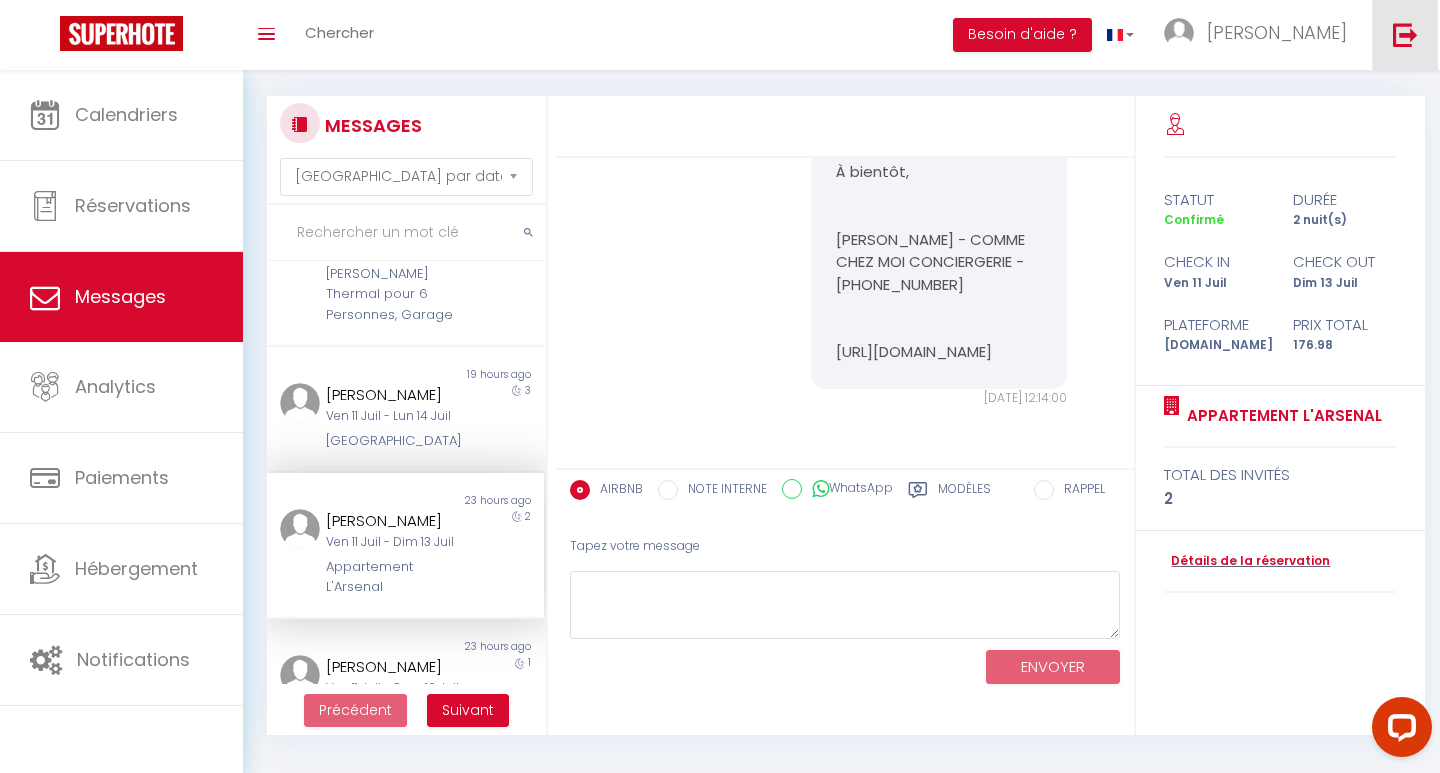 click at bounding box center [1405, 35] 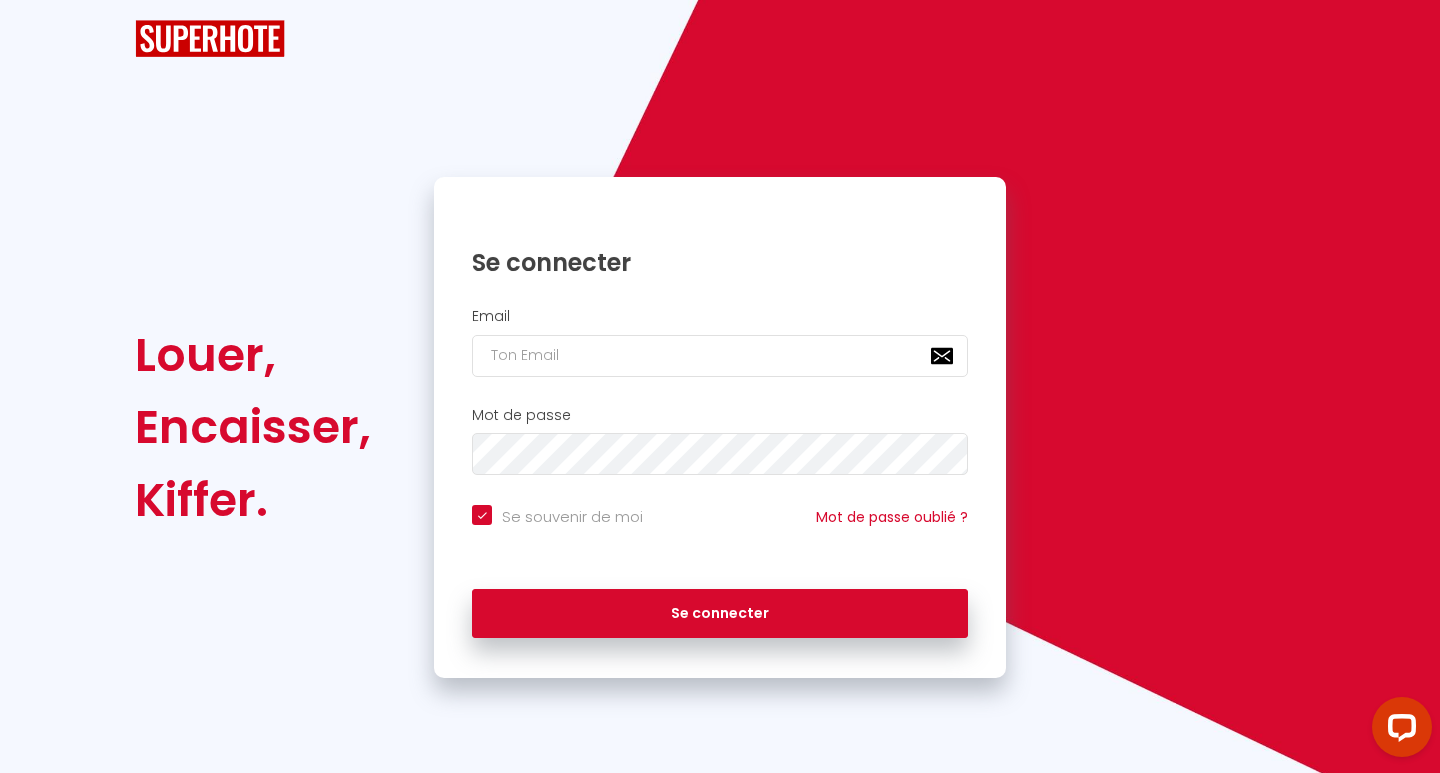 scroll, scrollTop: 0, scrollLeft: 0, axis: both 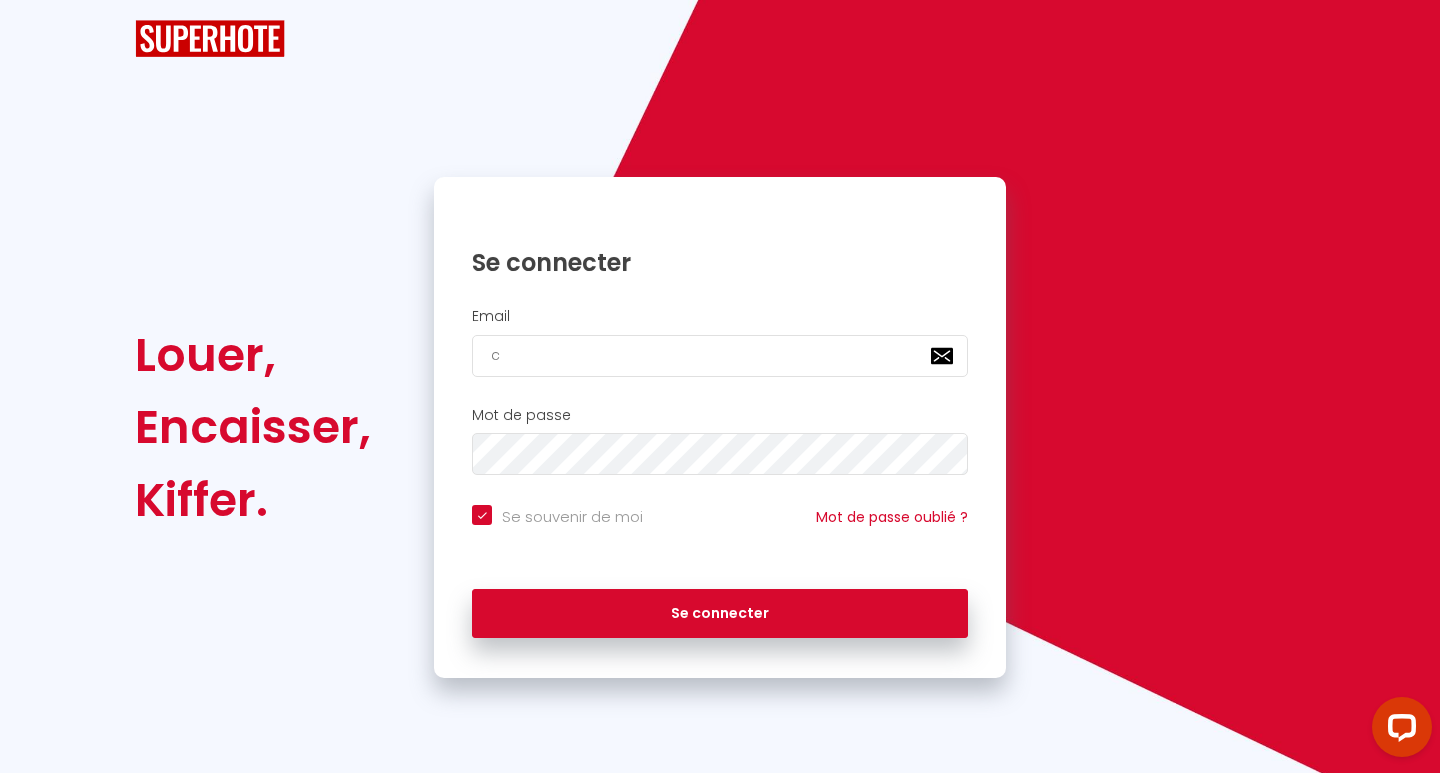 checkbox on "true" 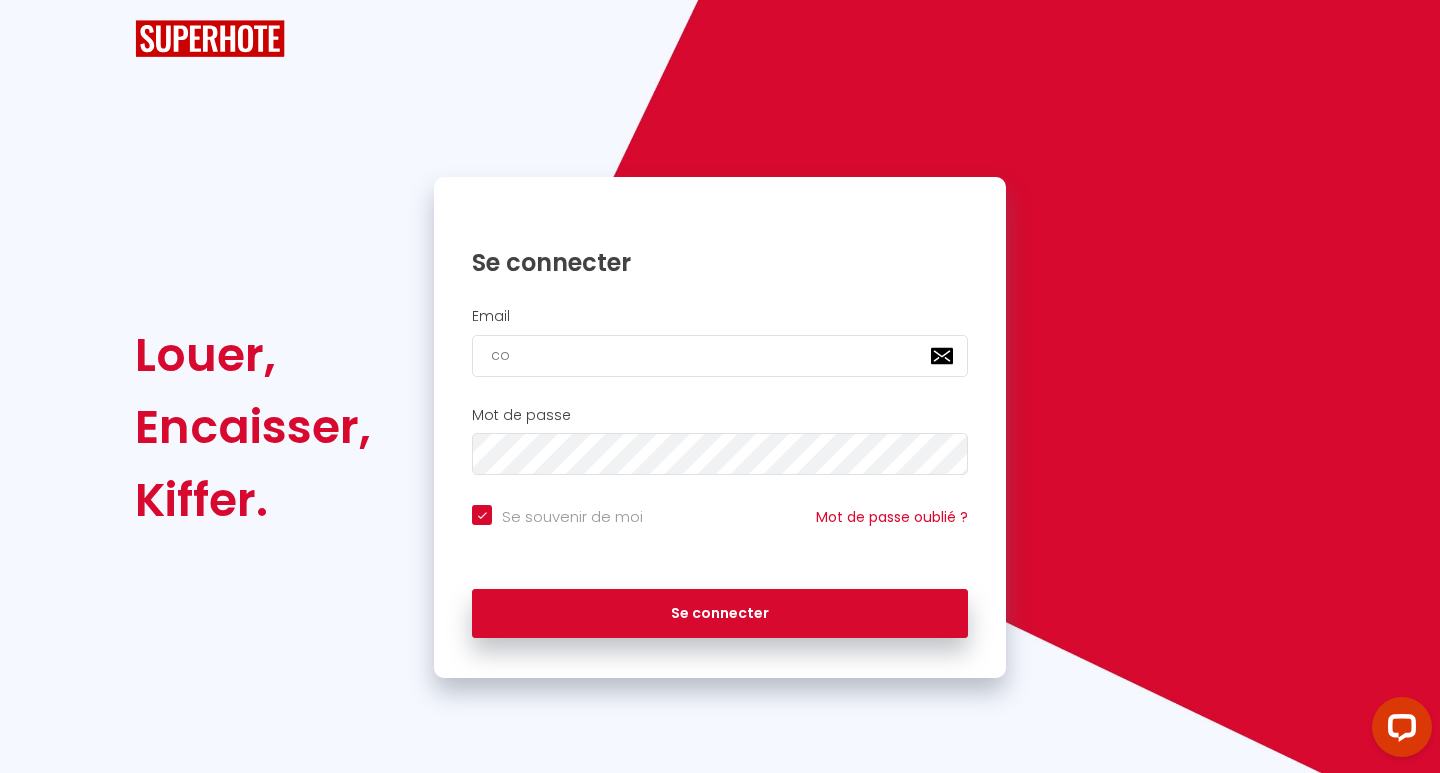 checkbox on "true" 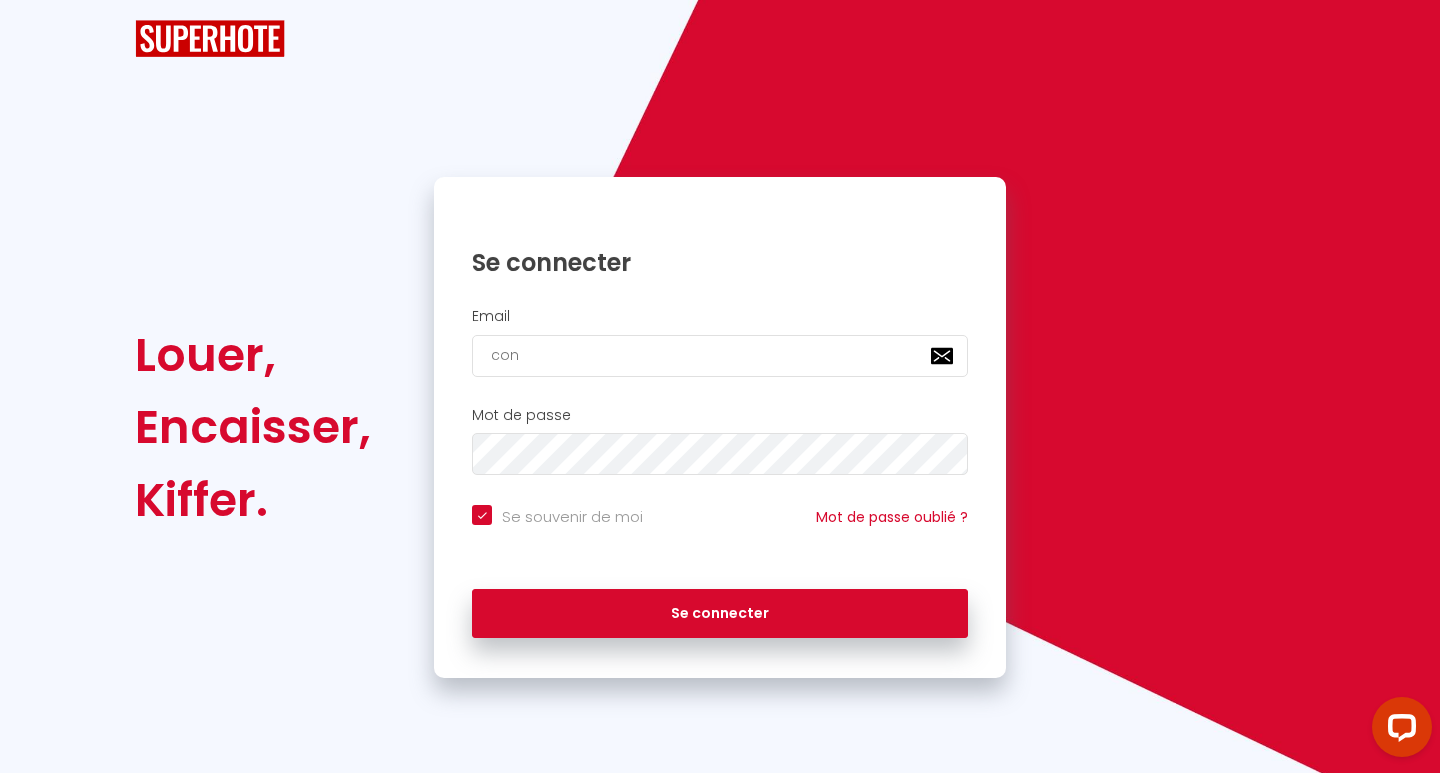 checkbox on "true" 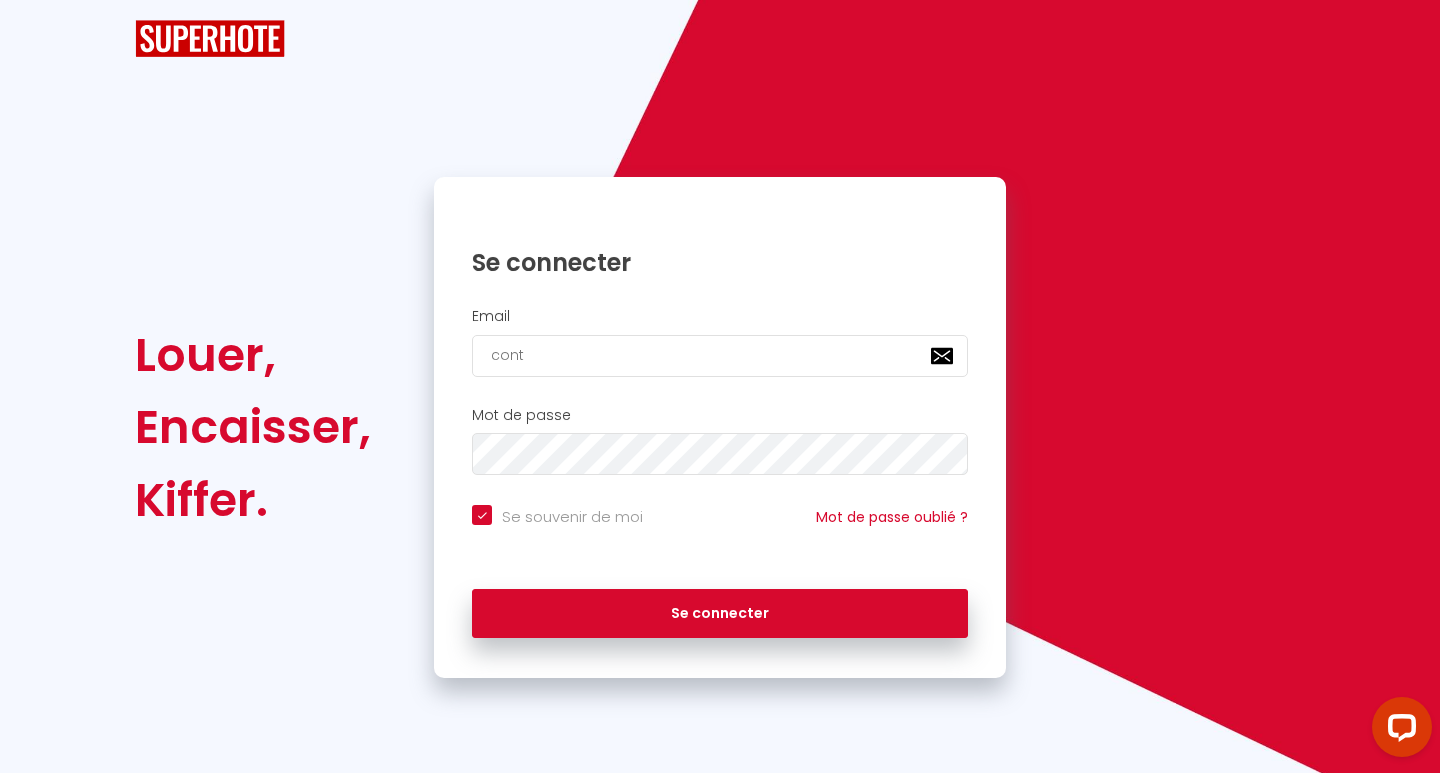 checkbox on "true" 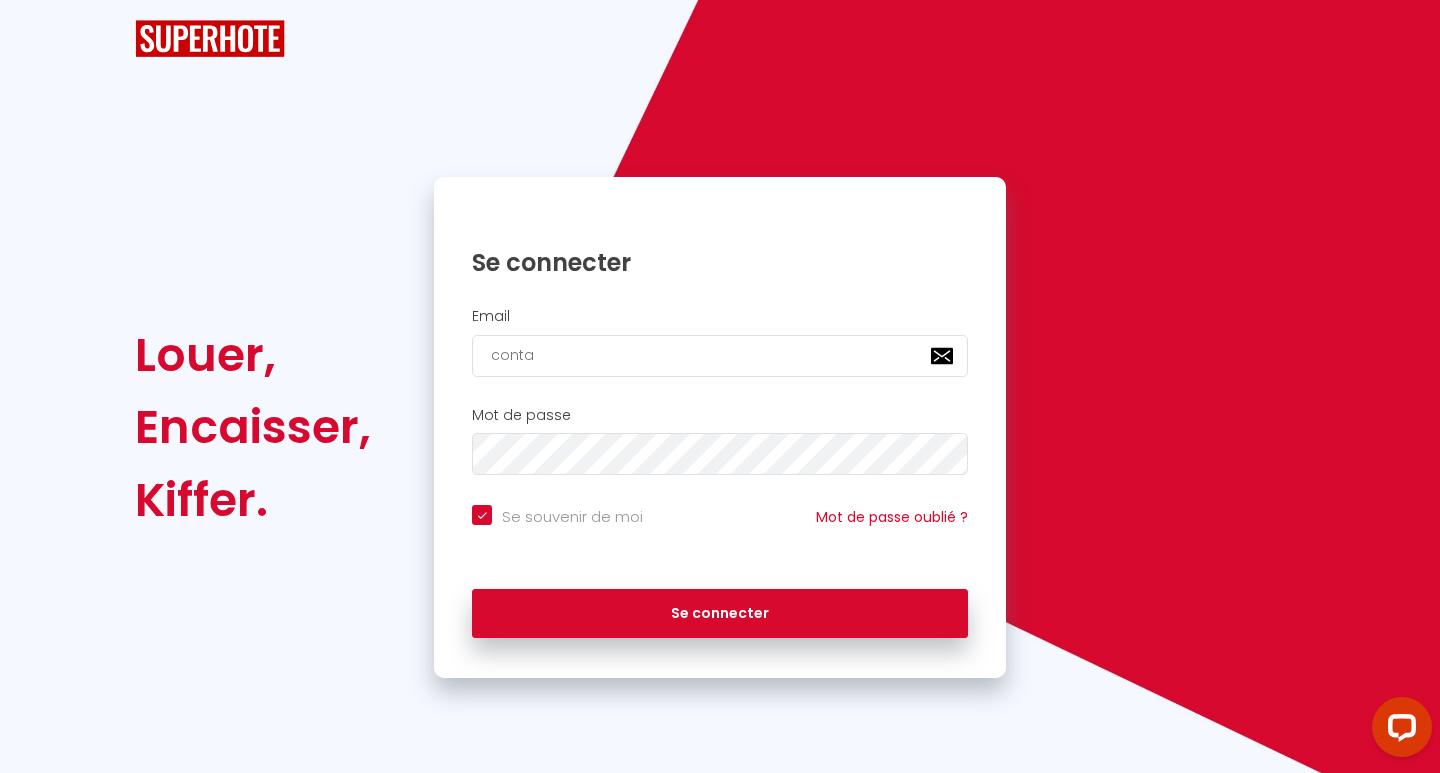 checkbox on "true" 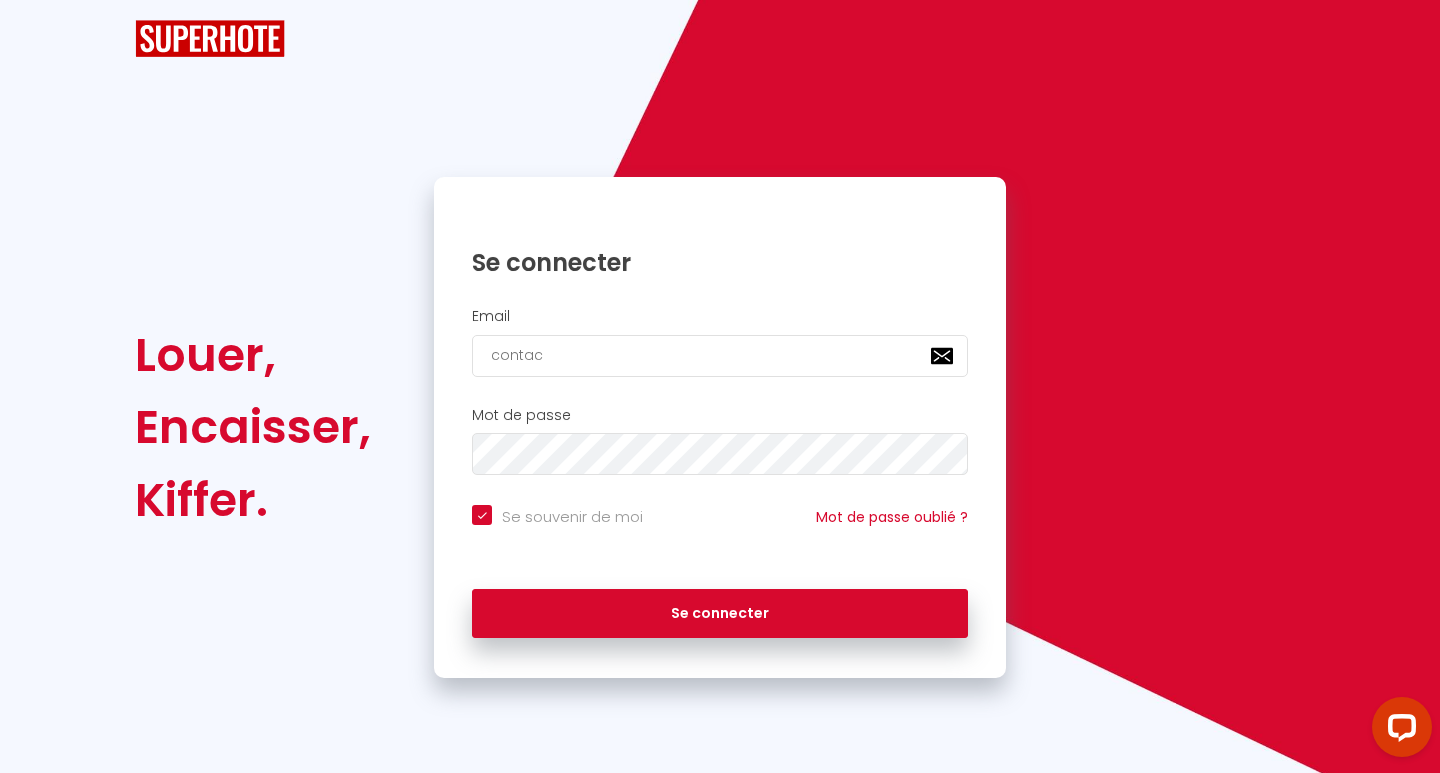 checkbox on "true" 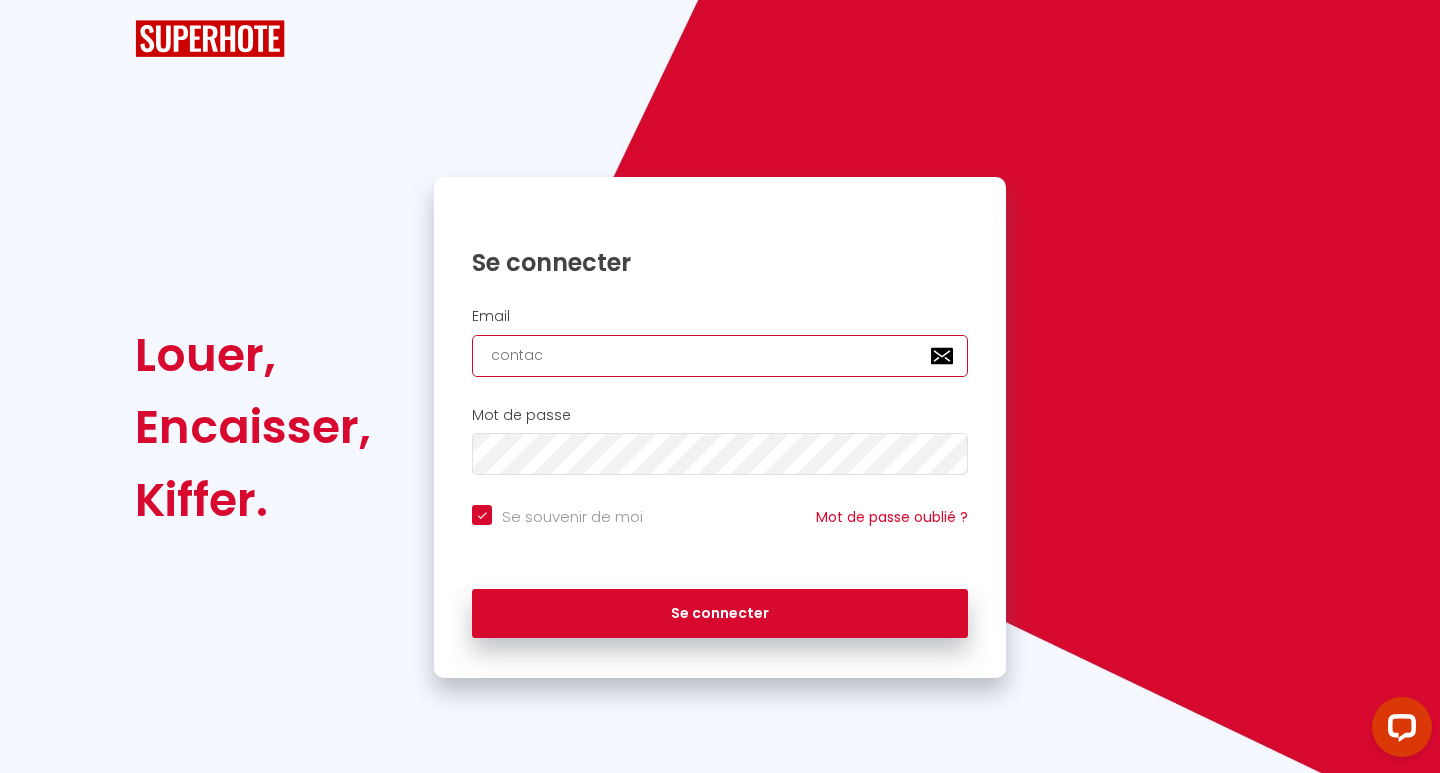 type on "contact@commechezmoi-conciergerie.fr" 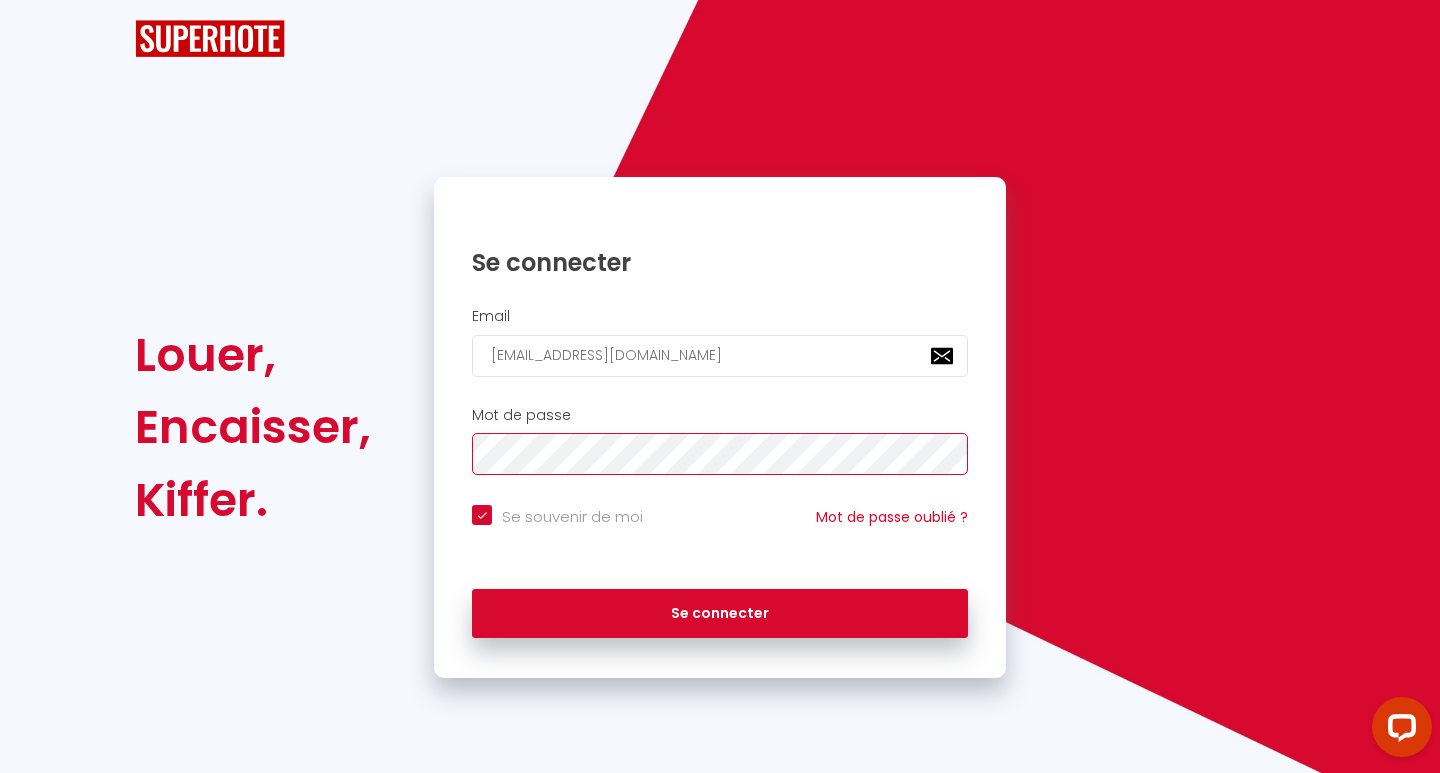 click on "Se connecter" at bounding box center (720, 614) 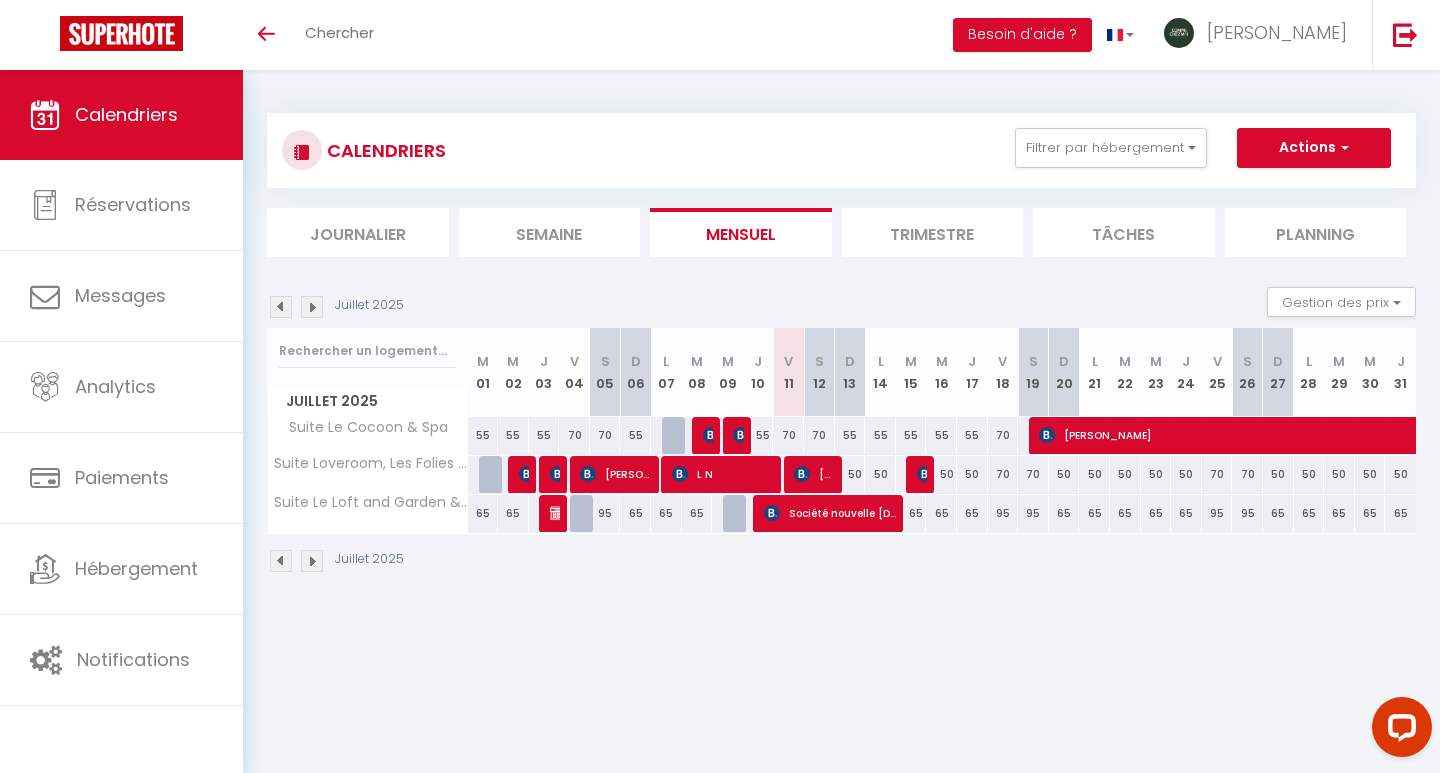 scroll, scrollTop: 0, scrollLeft: 0, axis: both 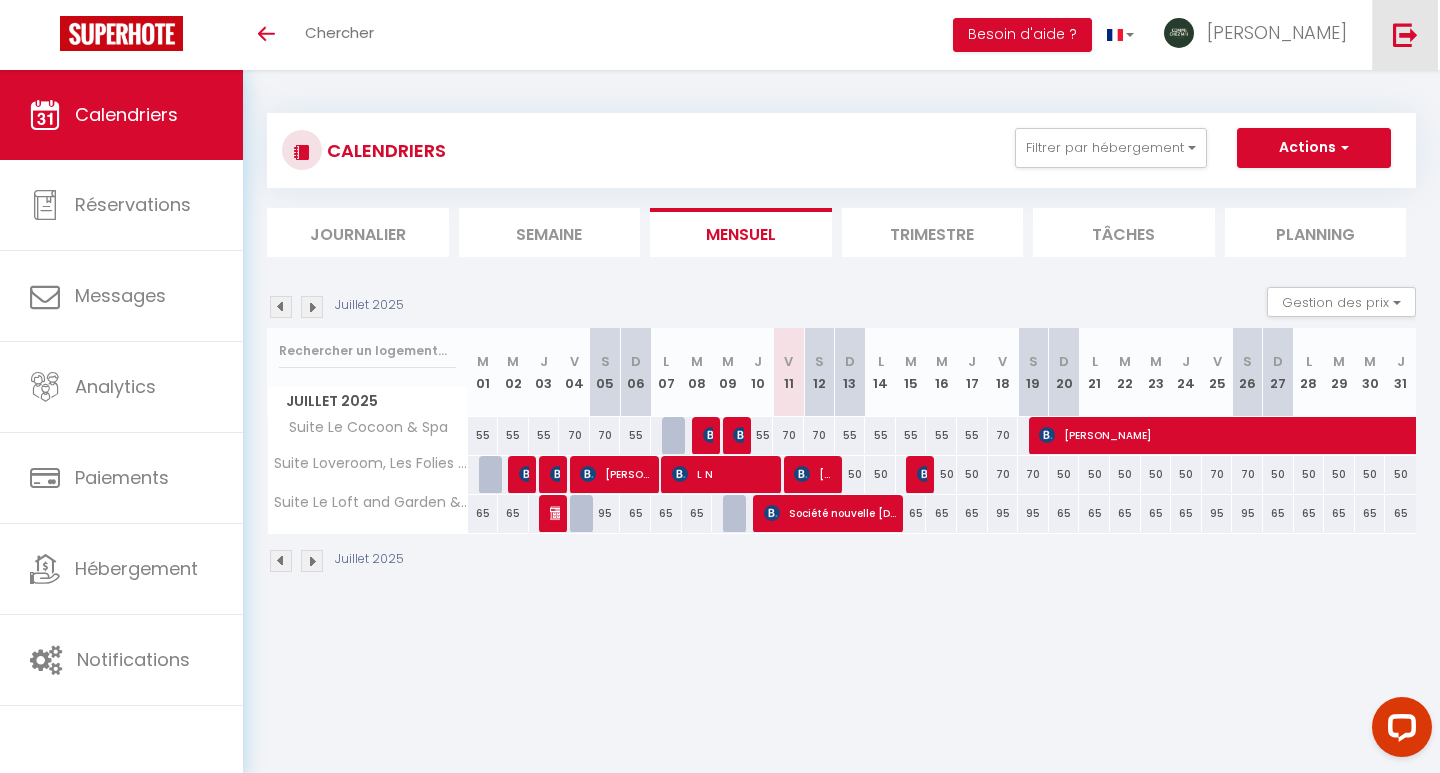 click at bounding box center [1405, 35] 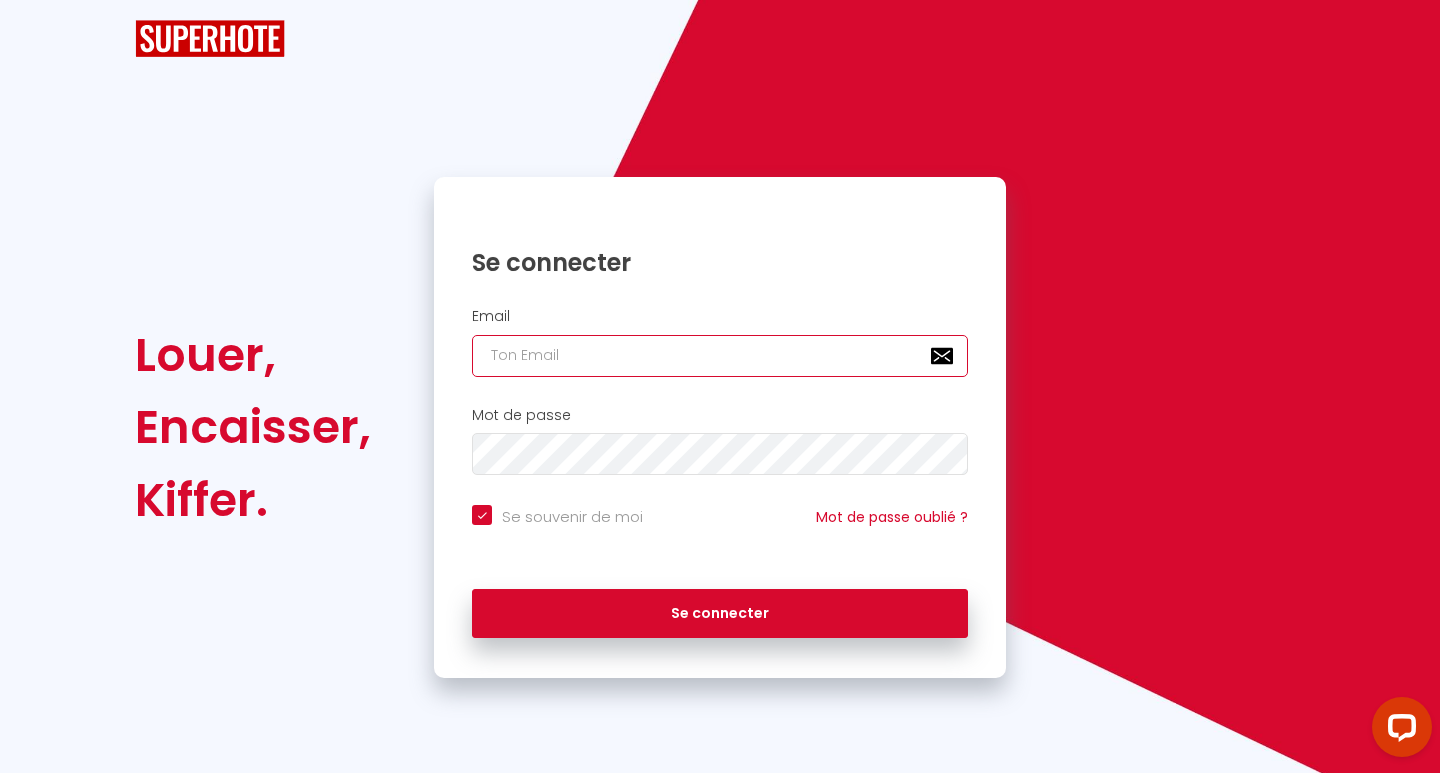 type on "a" 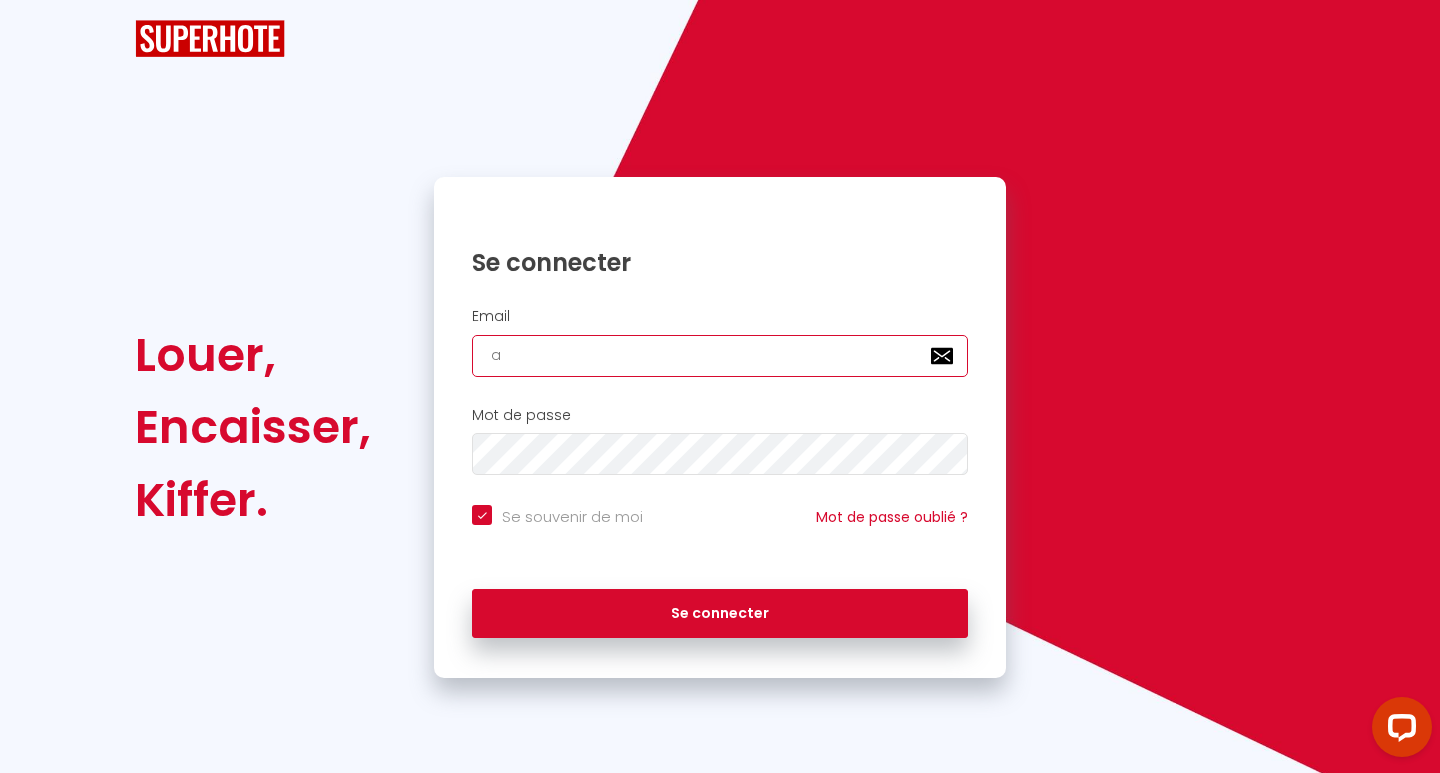 checkbox on "true" 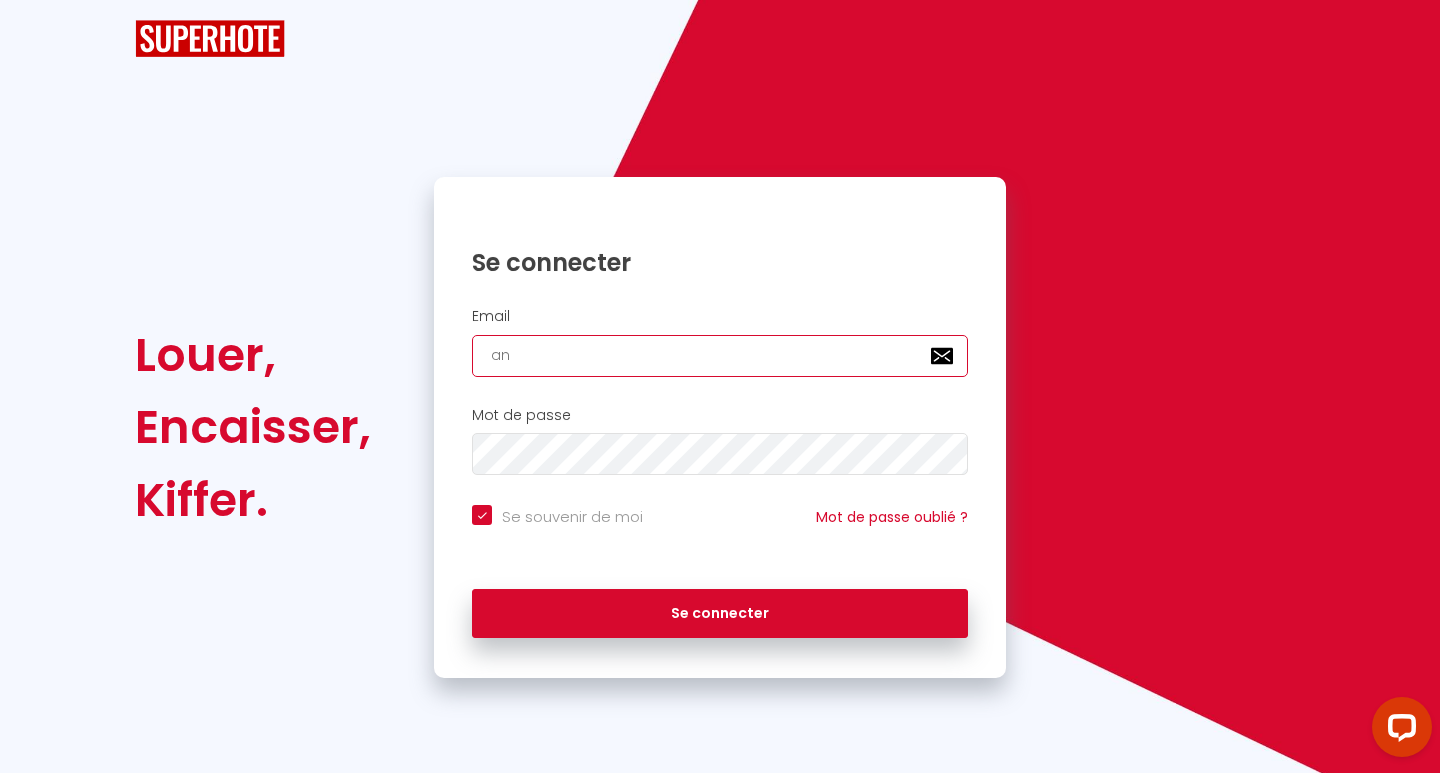 checkbox on "true" 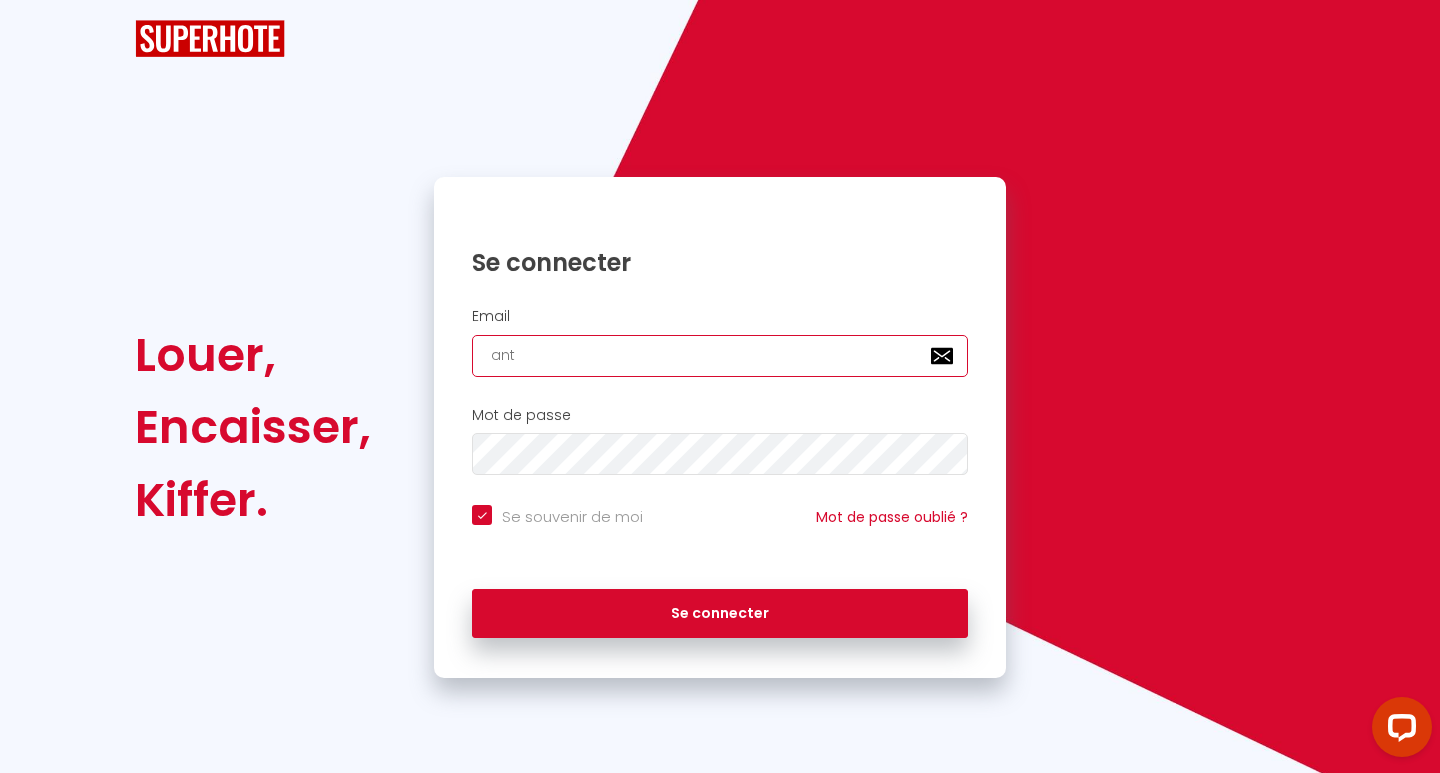 checkbox on "true" 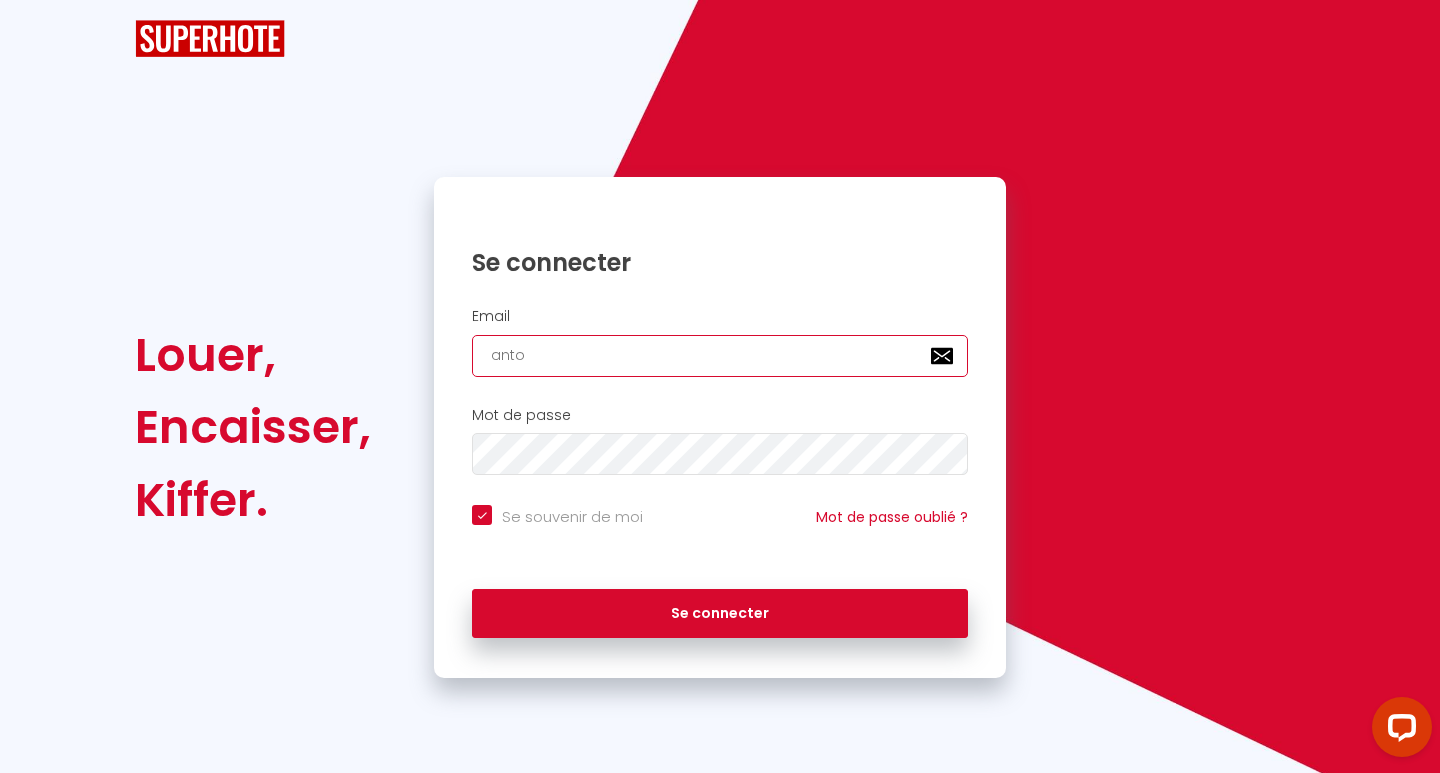 checkbox on "true" 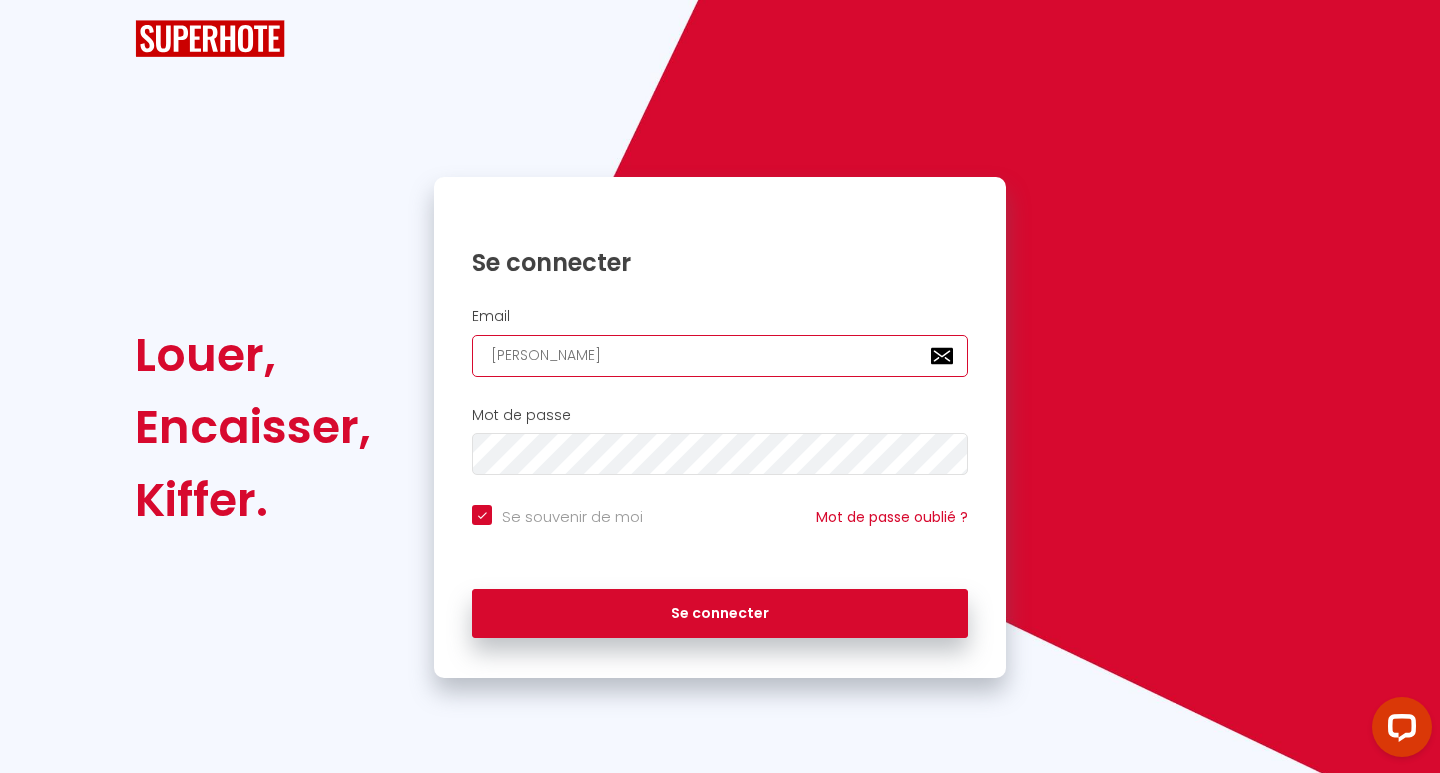 checkbox on "true" 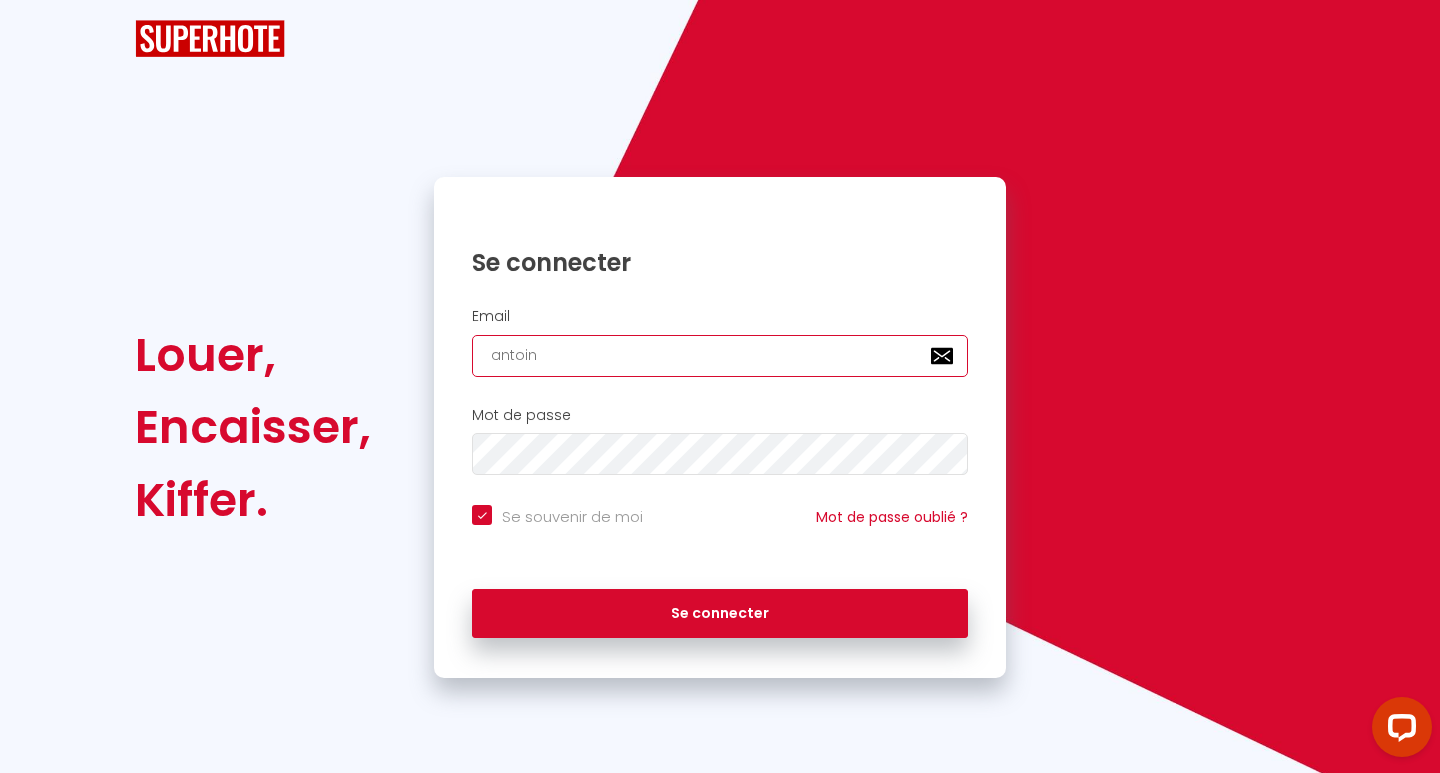 checkbox on "true" 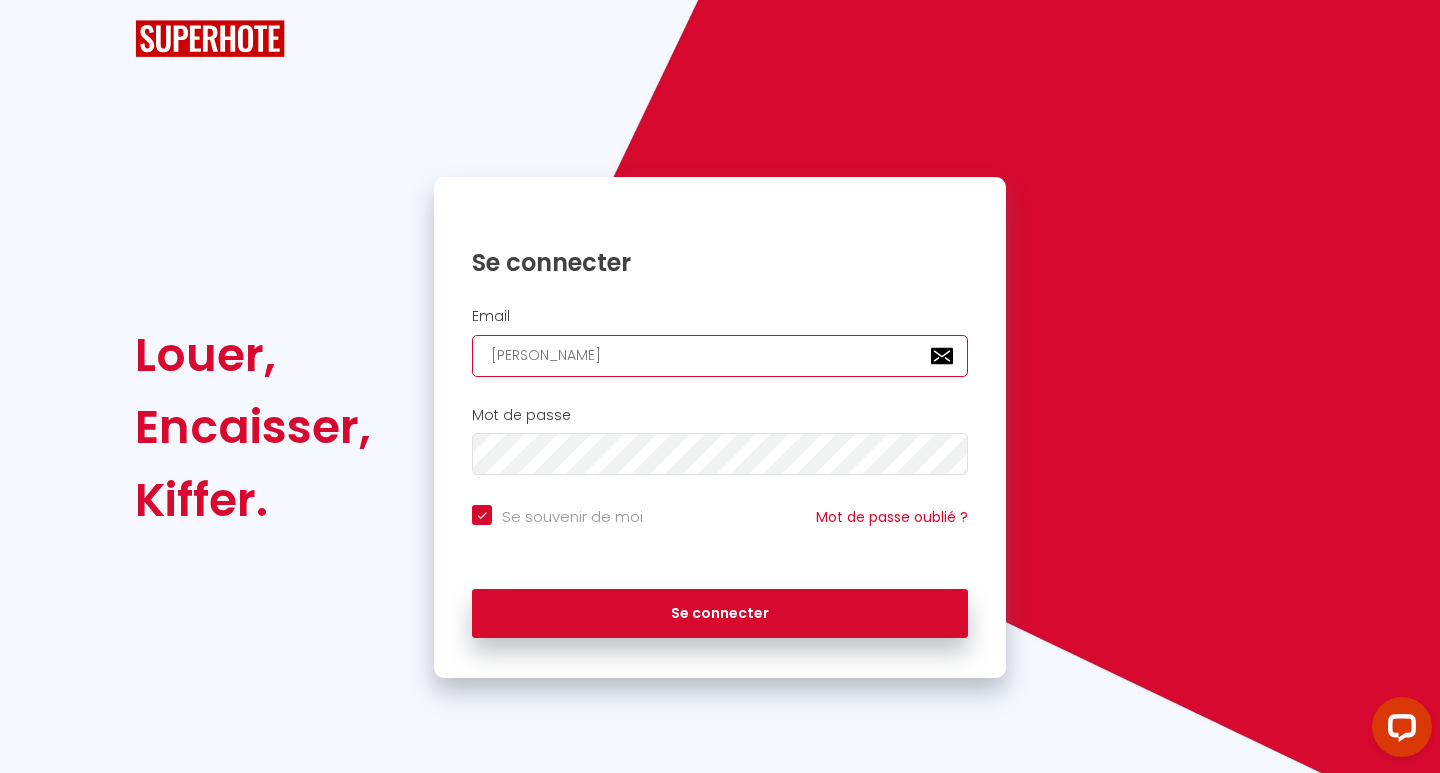 checkbox on "true" 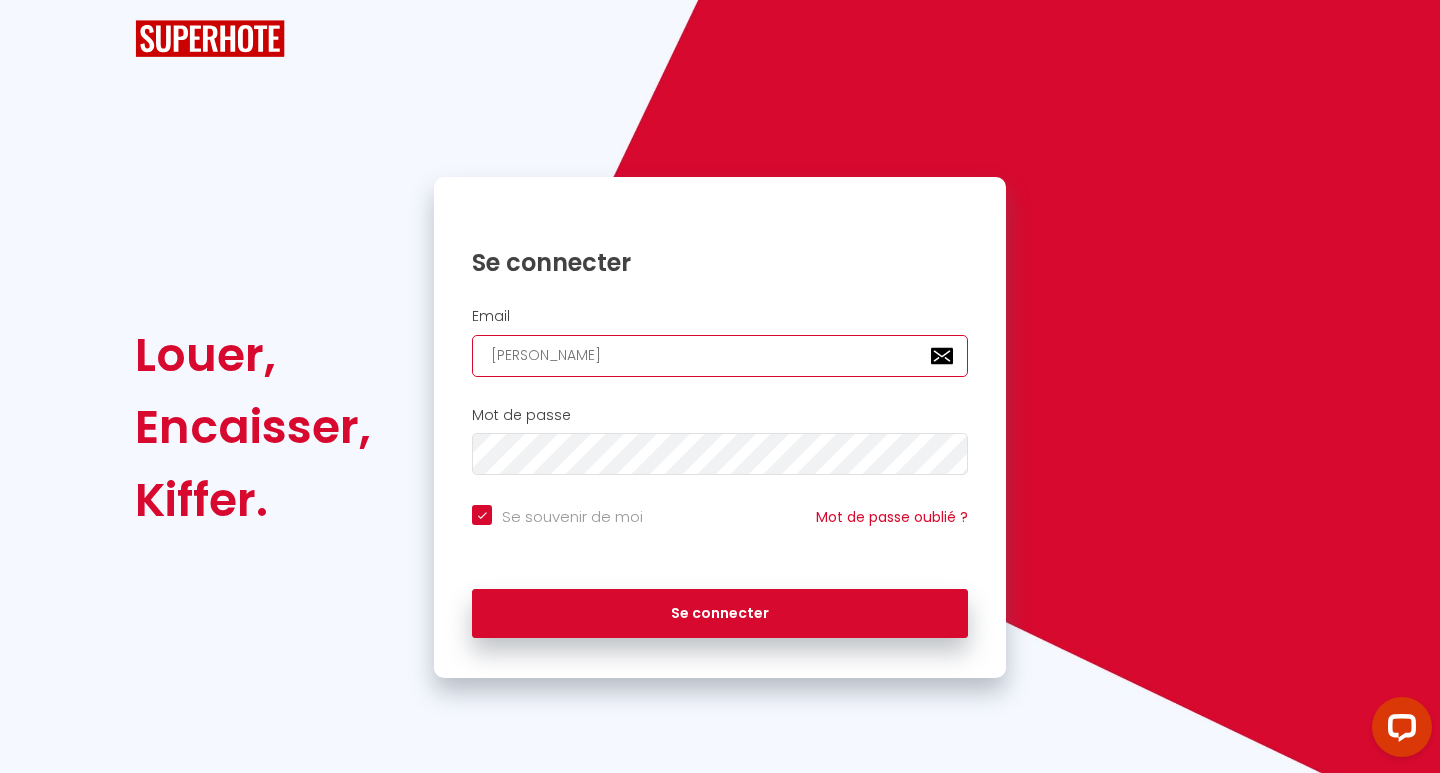 type on "[PERSON_NAME][EMAIL_ADDRESS][DOMAIN_NAME]" 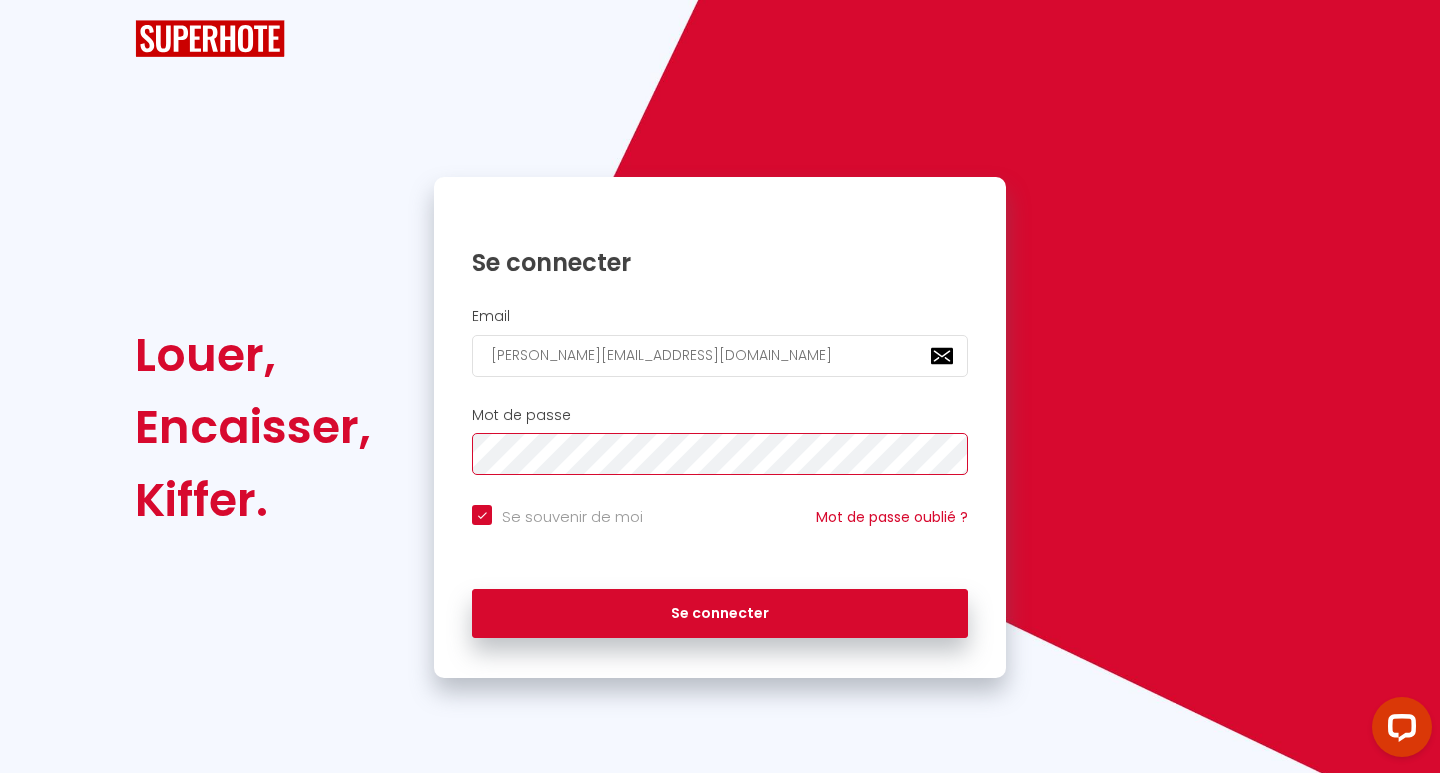 click on "Se connecter" at bounding box center (720, 614) 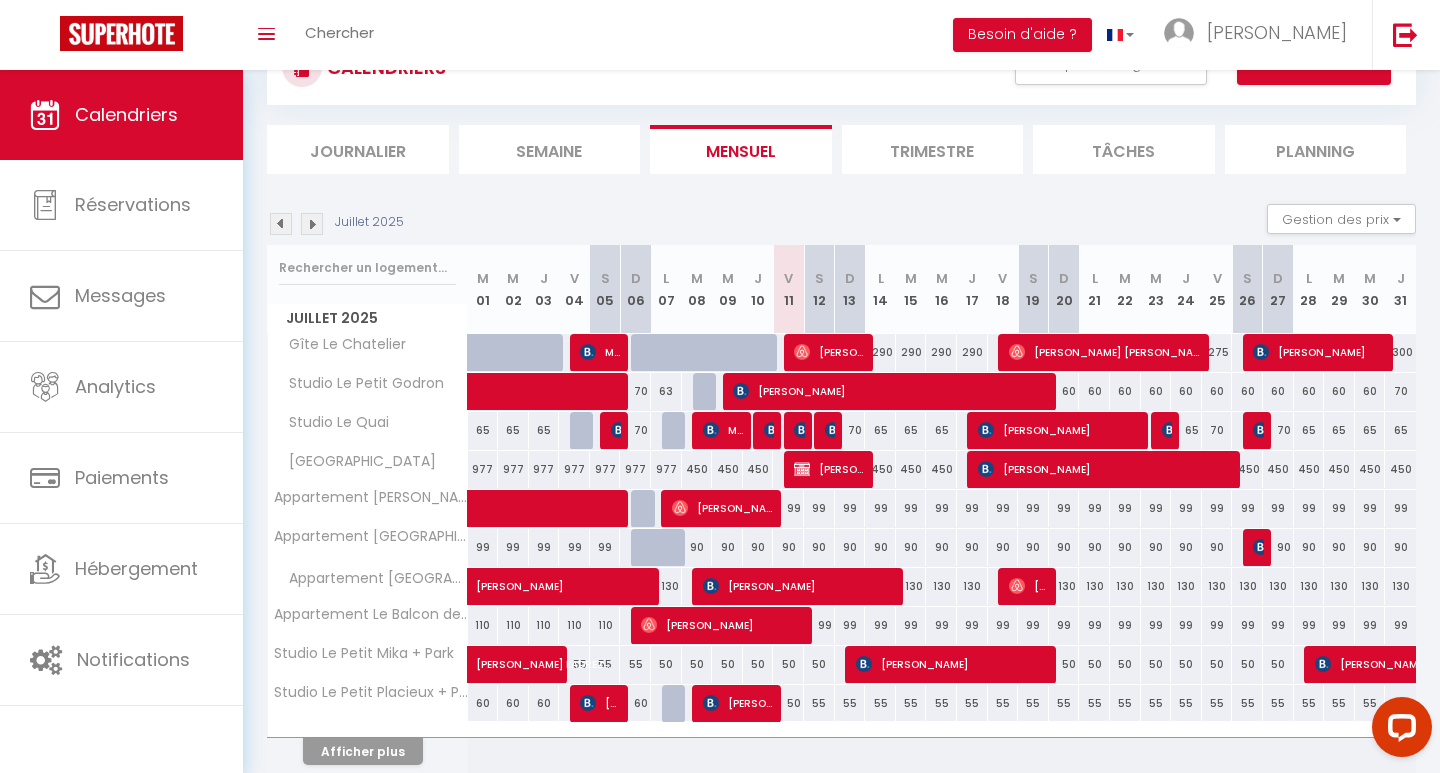 scroll, scrollTop: 94, scrollLeft: 0, axis: vertical 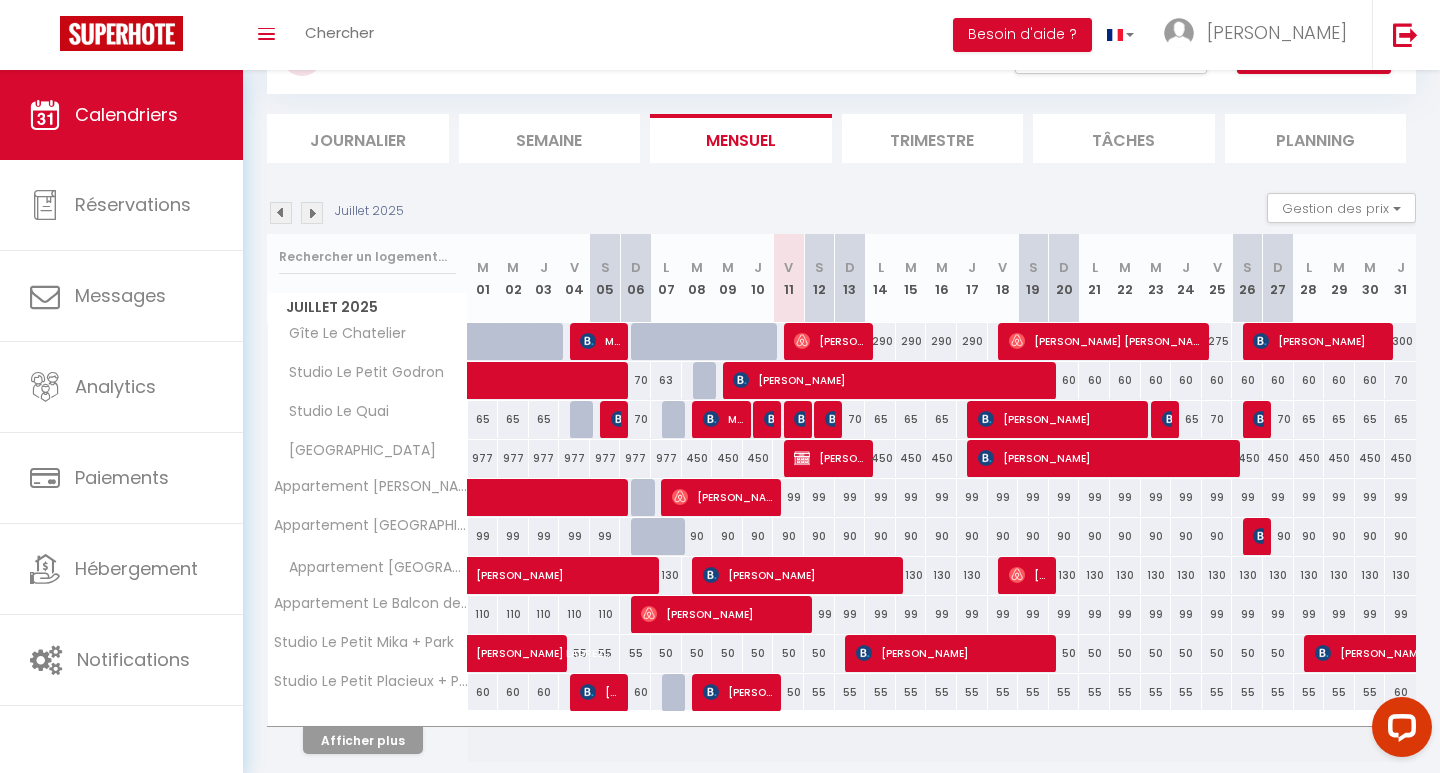 click at bounding box center (312, 213) 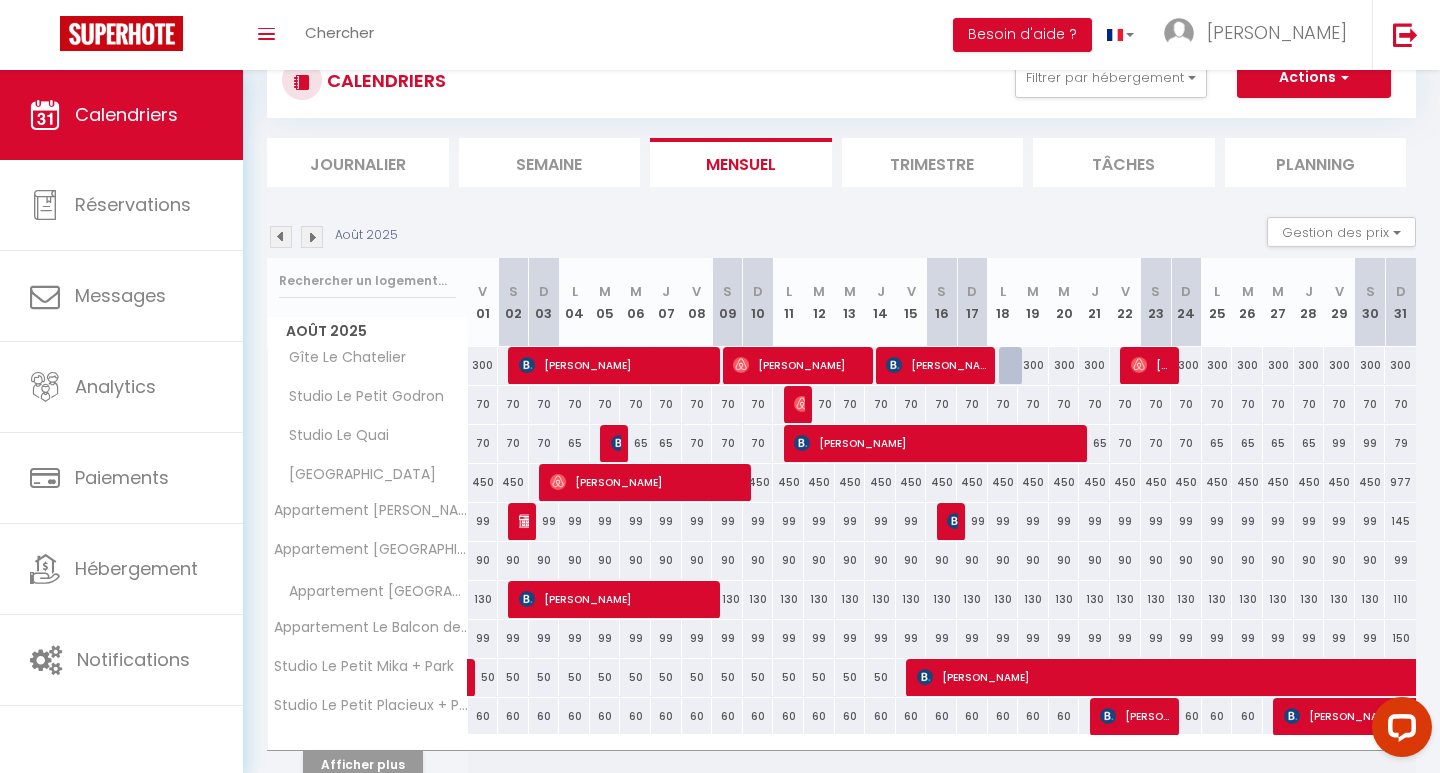 scroll, scrollTop: 111, scrollLeft: 0, axis: vertical 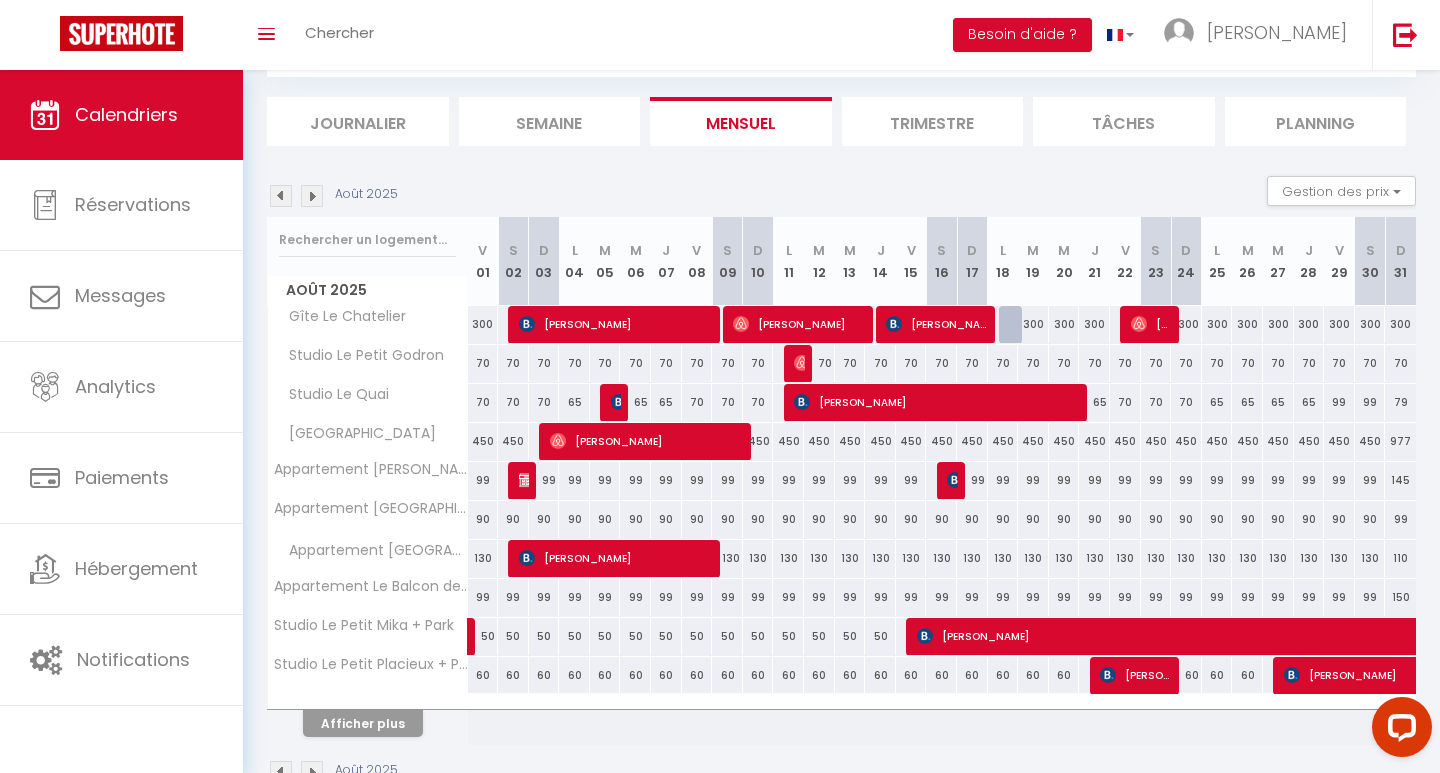 click on "Afficher plus" at bounding box center [363, 723] 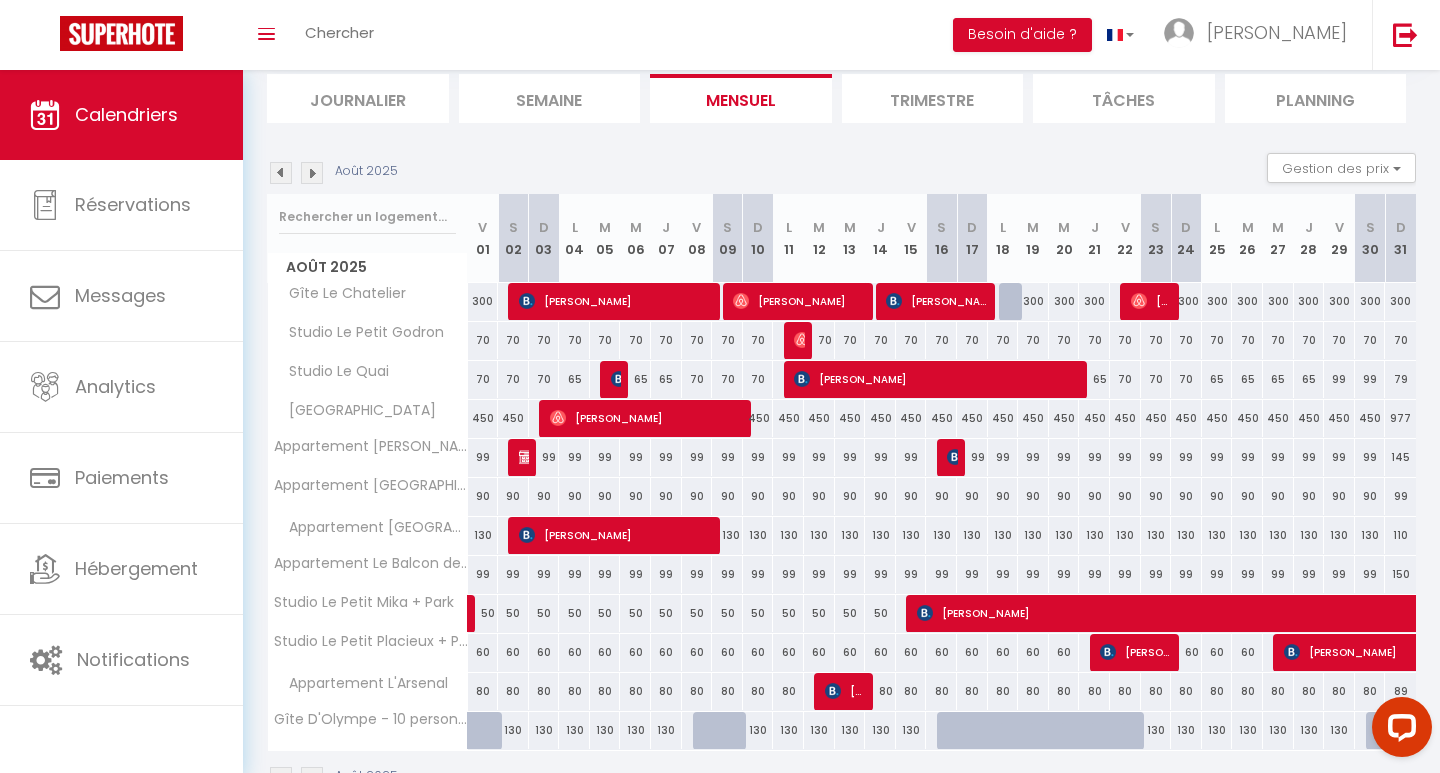 scroll, scrollTop: 145, scrollLeft: 0, axis: vertical 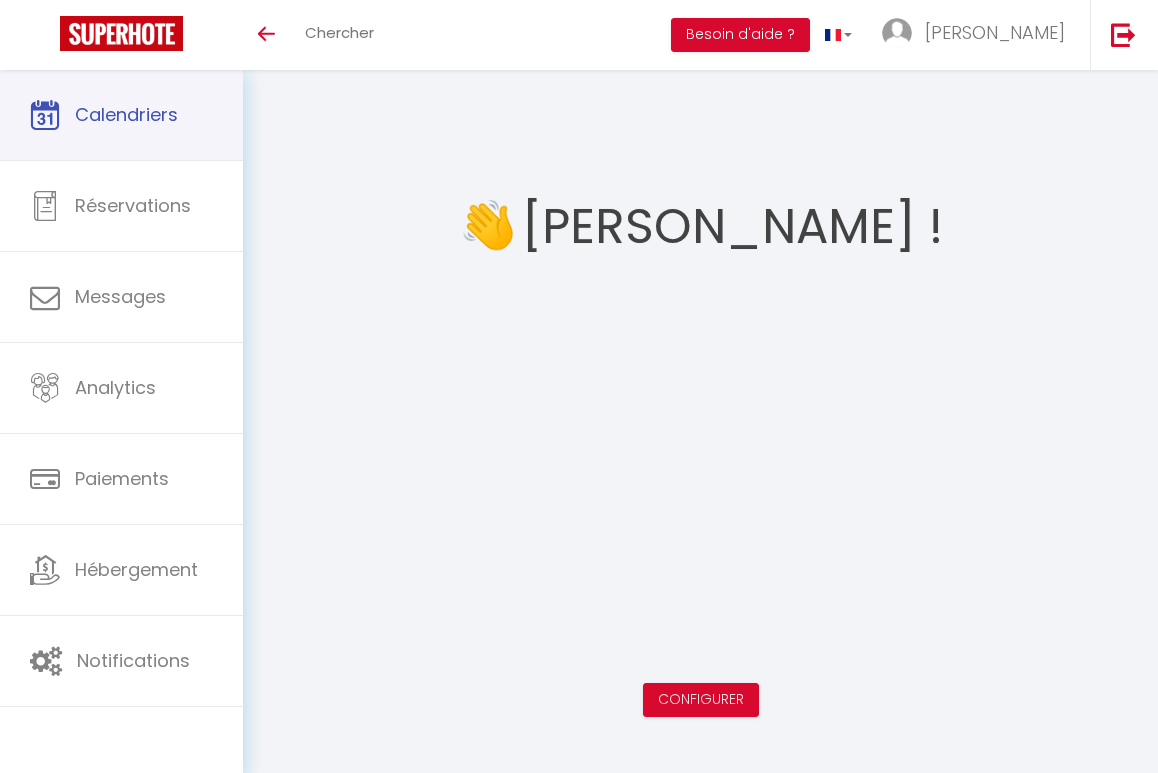 click on "Calendriers" at bounding box center [126, 114] 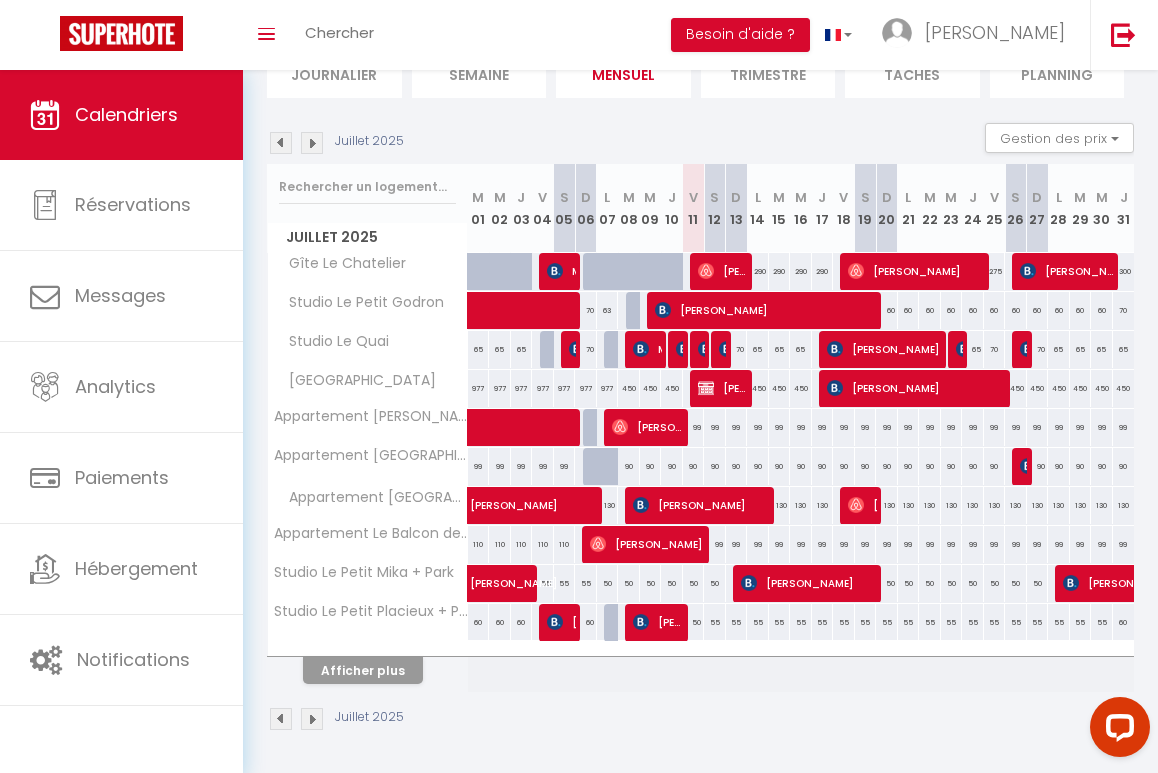 click on "Afficher plus" at bounding box center (363, 670) 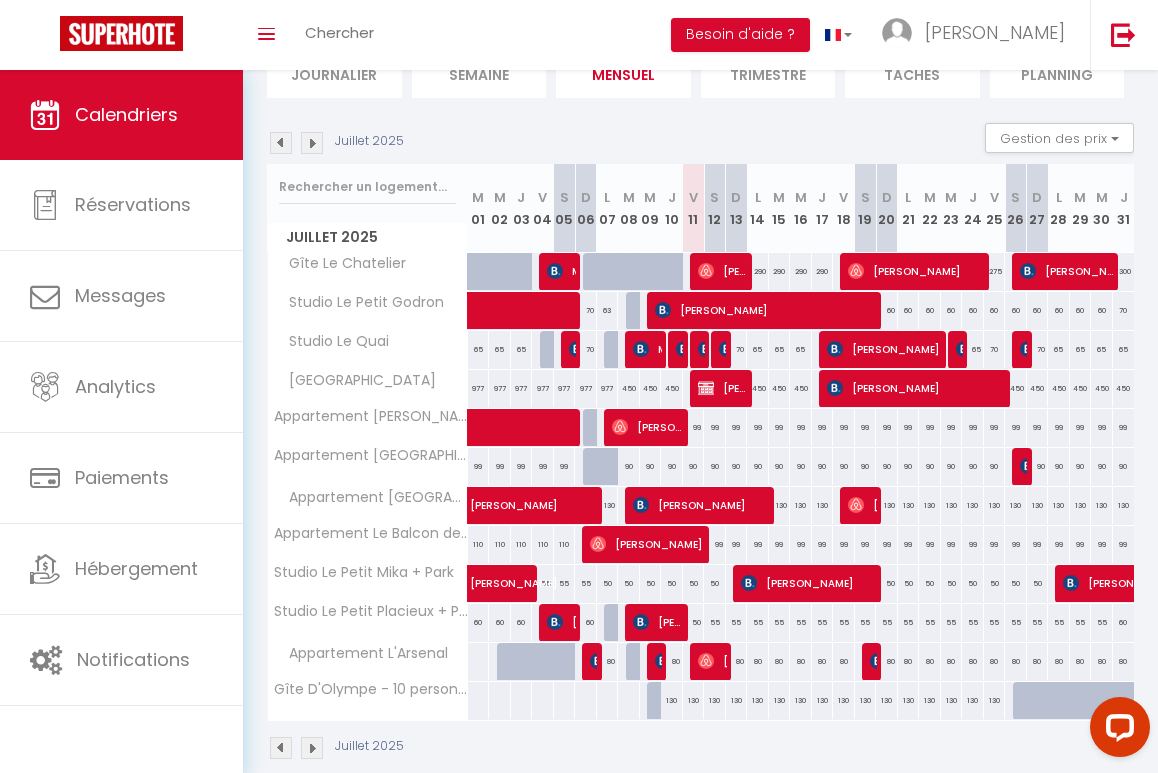 click on "130" at bounding box center (672, 700) 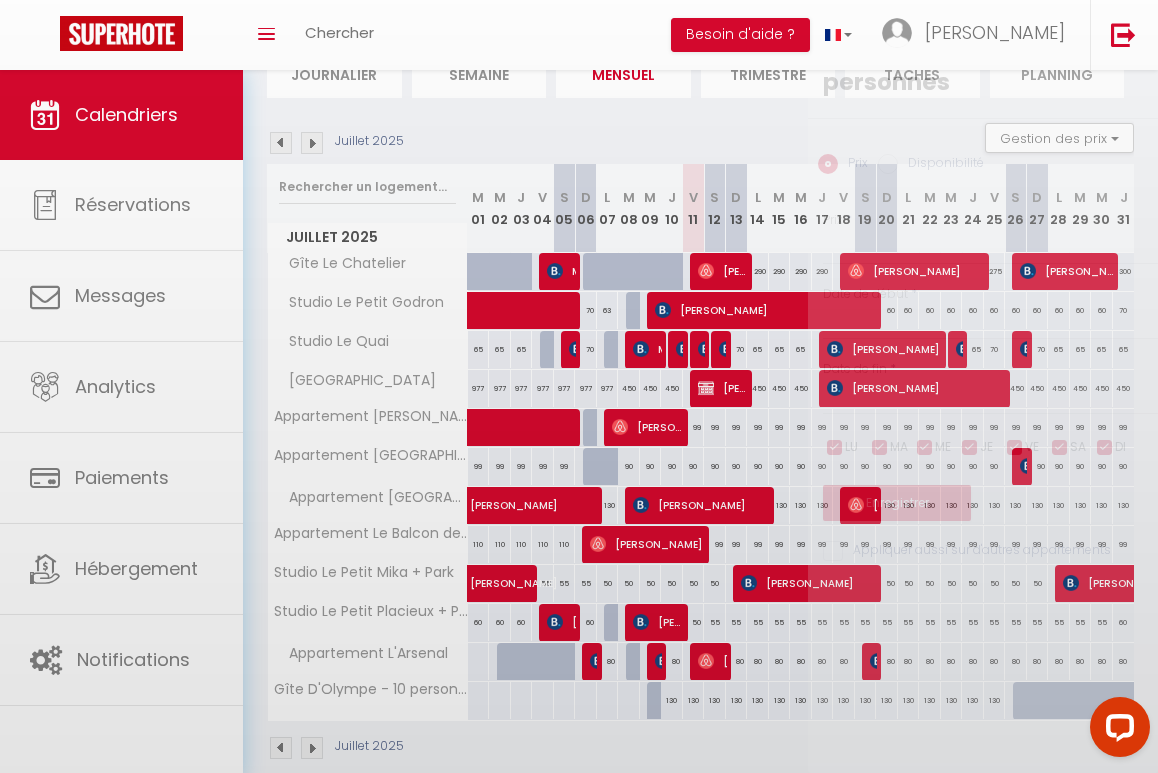 type on "130" 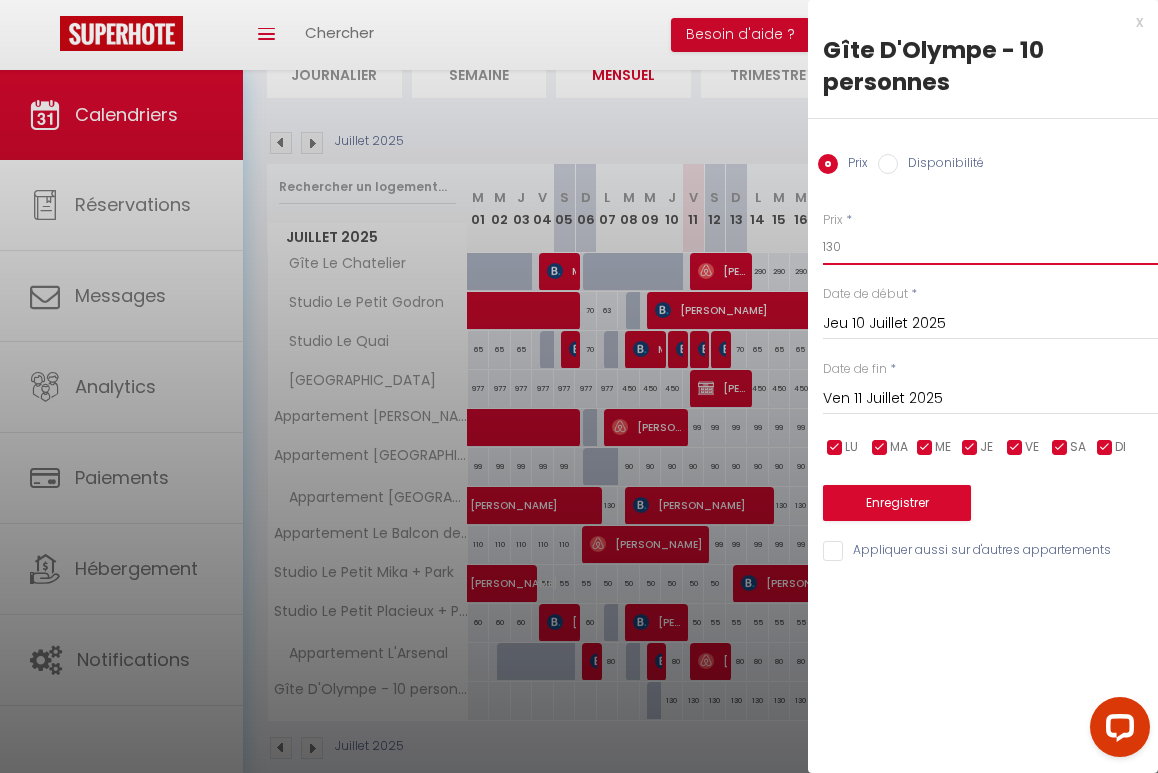 drag, startPoint x: 852, startPoint y: 246, endPoint x: 788, endPoint y: 246, distance: 64 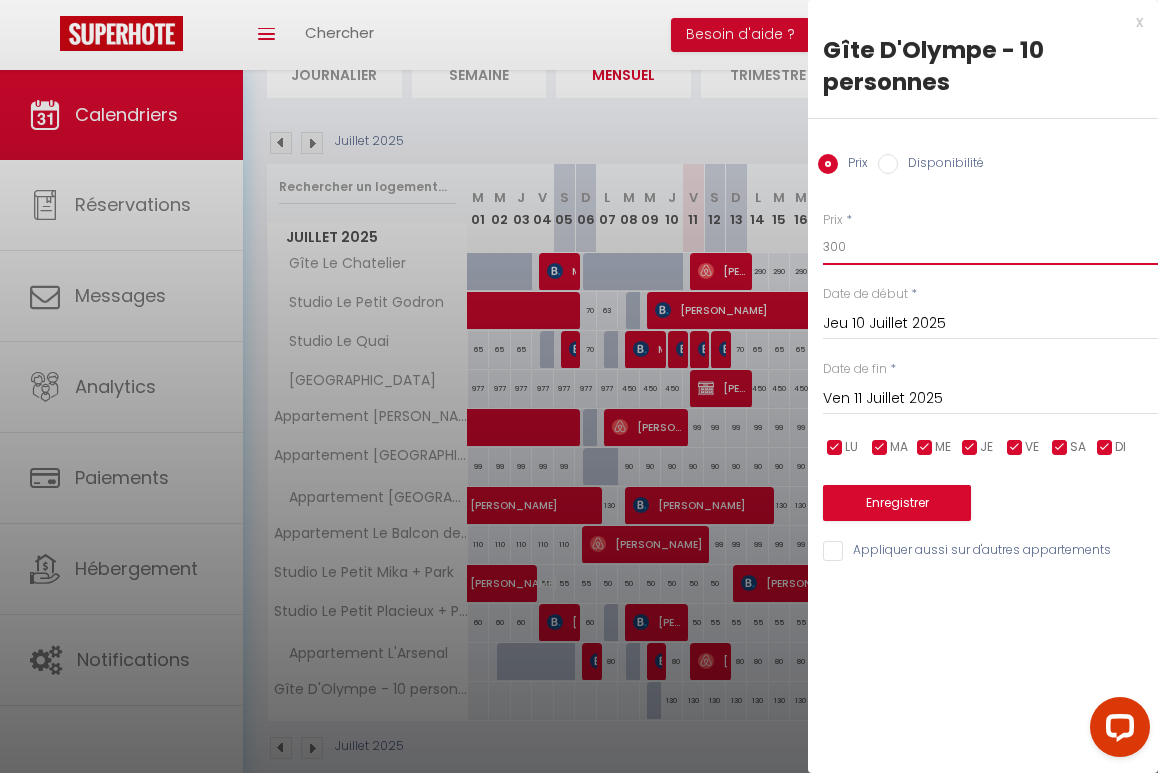 type on "300" 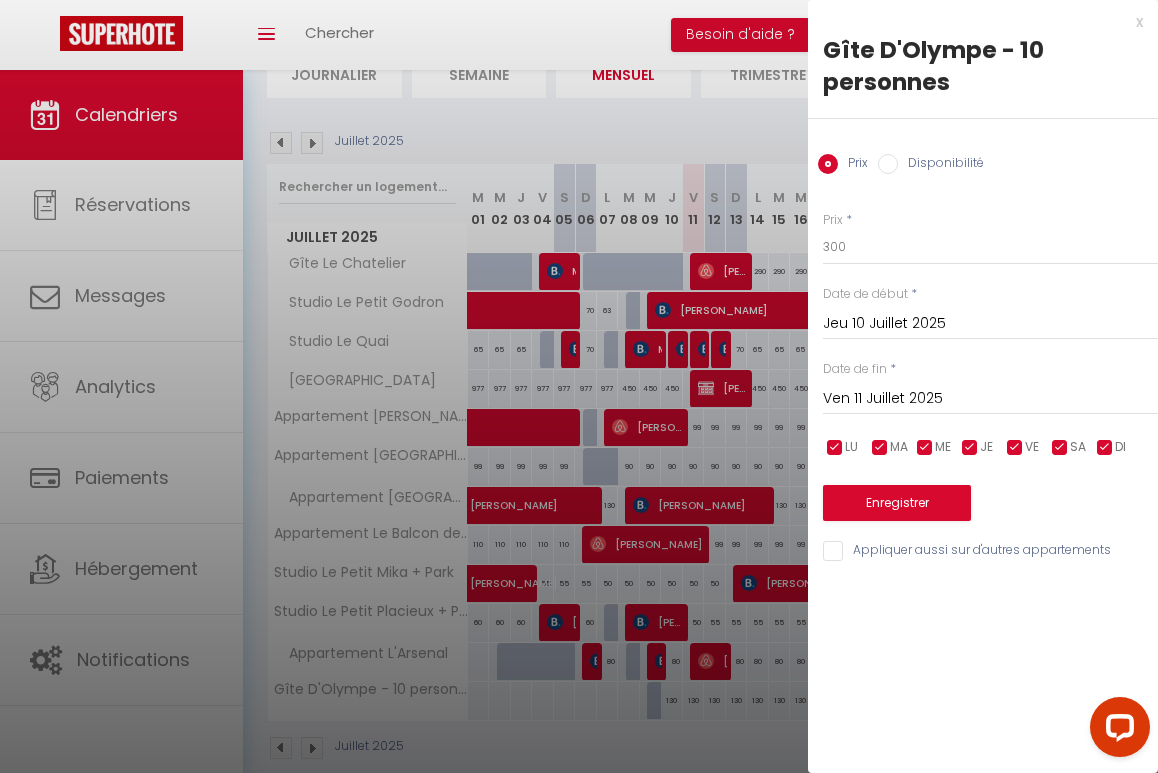 click on "Ven 11 Juillet 2025" at bounding box center [990, 399] 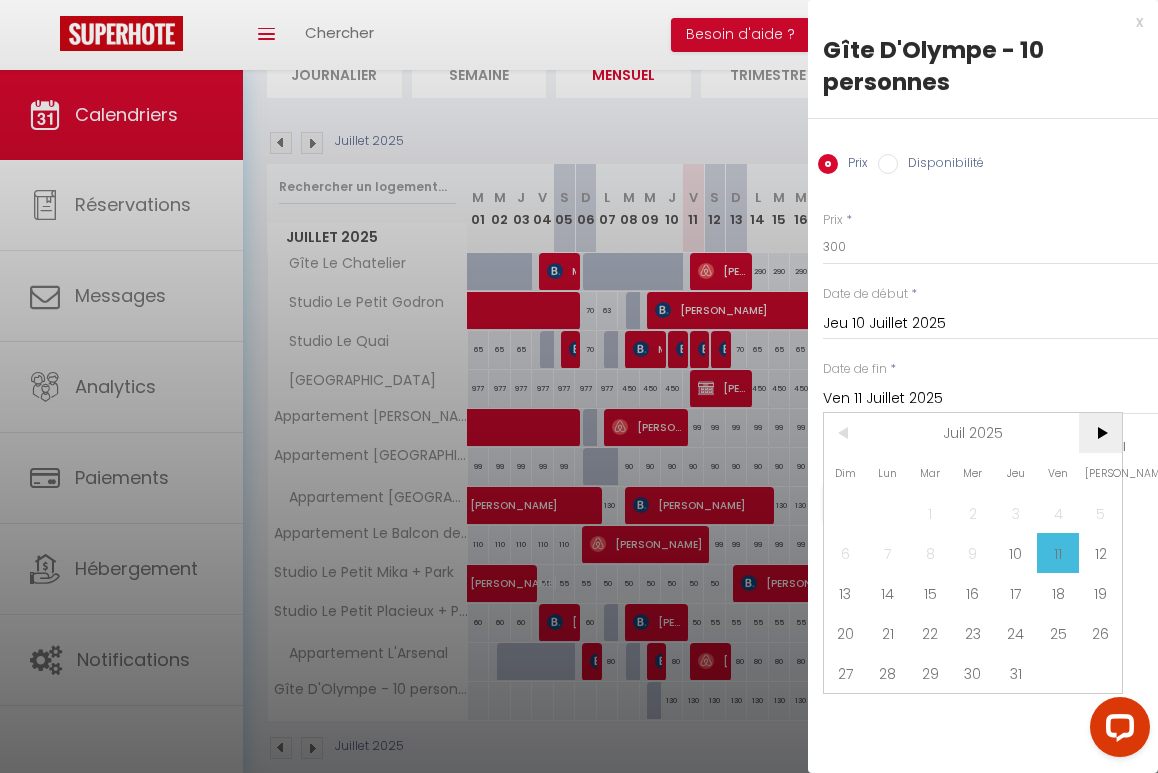 click on ">" at bounding box center [1100, 433] 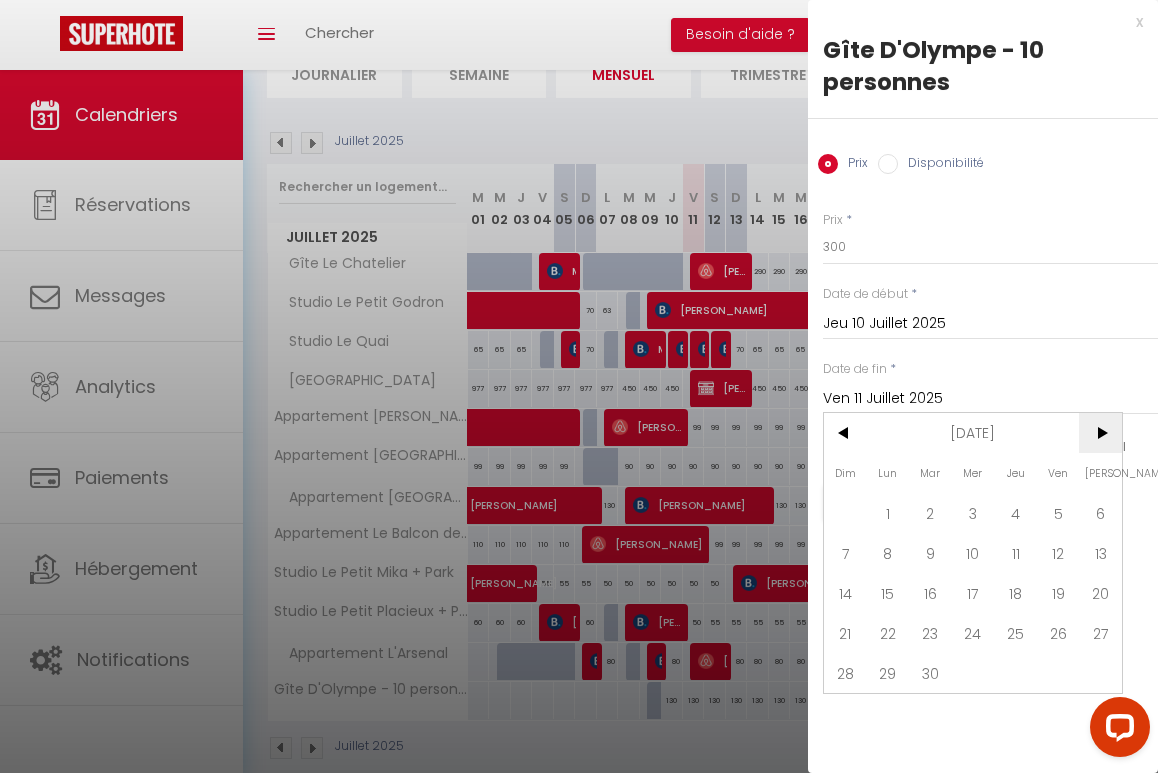 click on ">" at bounding box center (1100, 433) 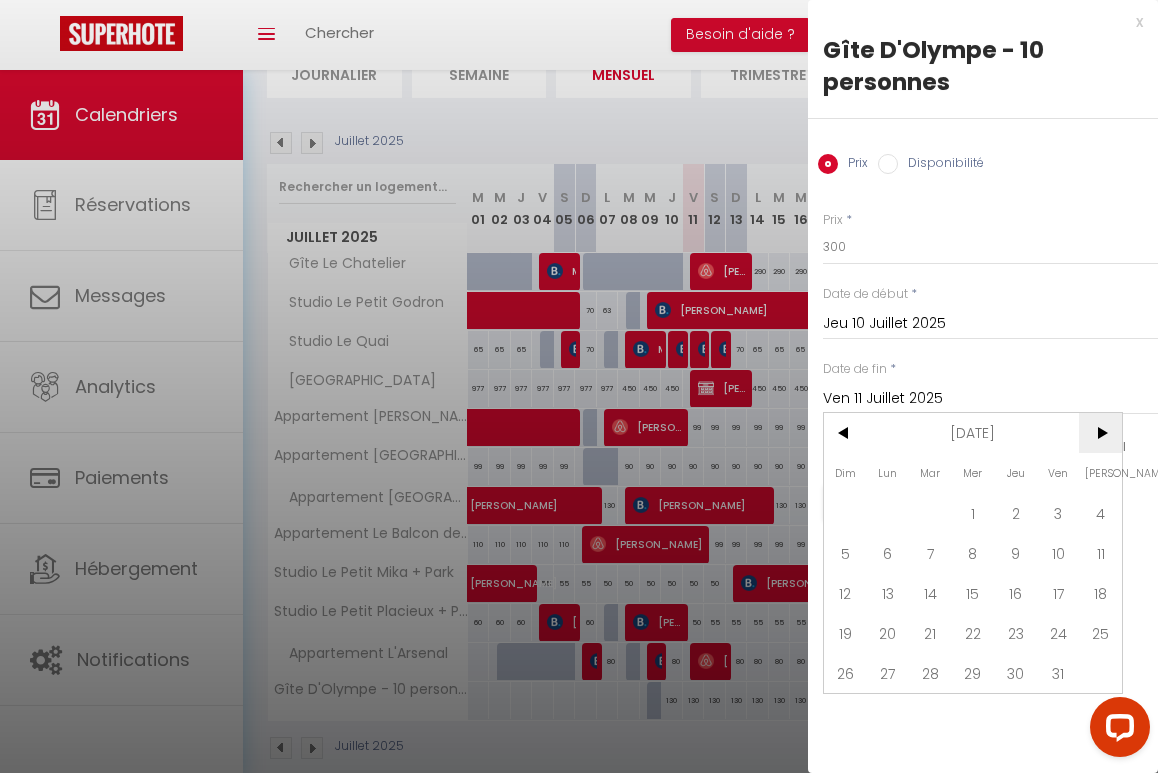 click on ">" at bounding box center (1100, 433) 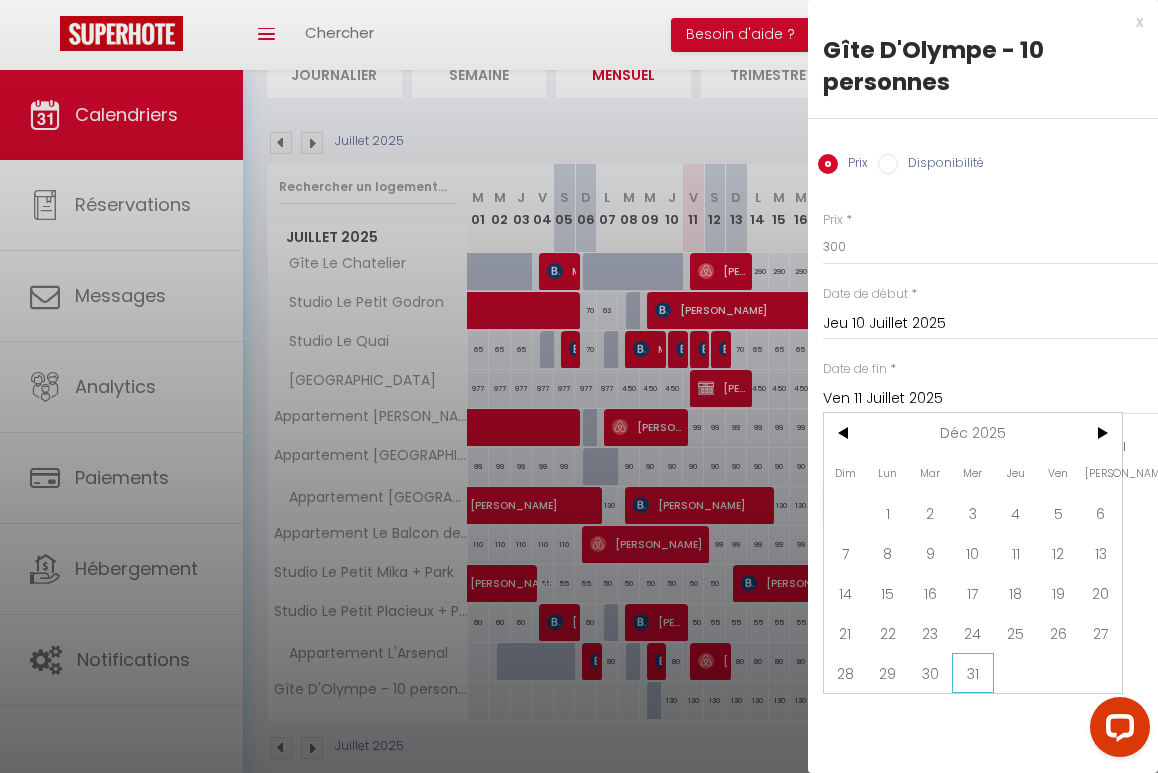 click on "31" at bounding box center (973, 673) 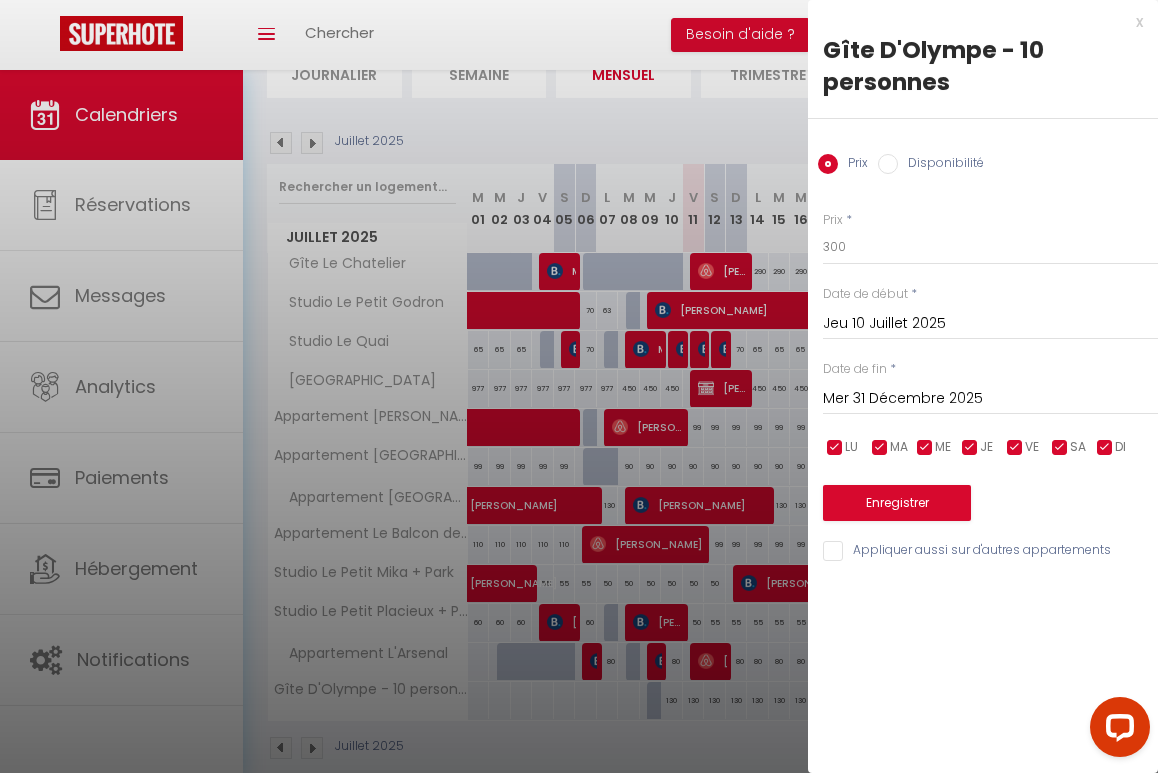 click on "Enregistrer" at bounding box center (897, 503) 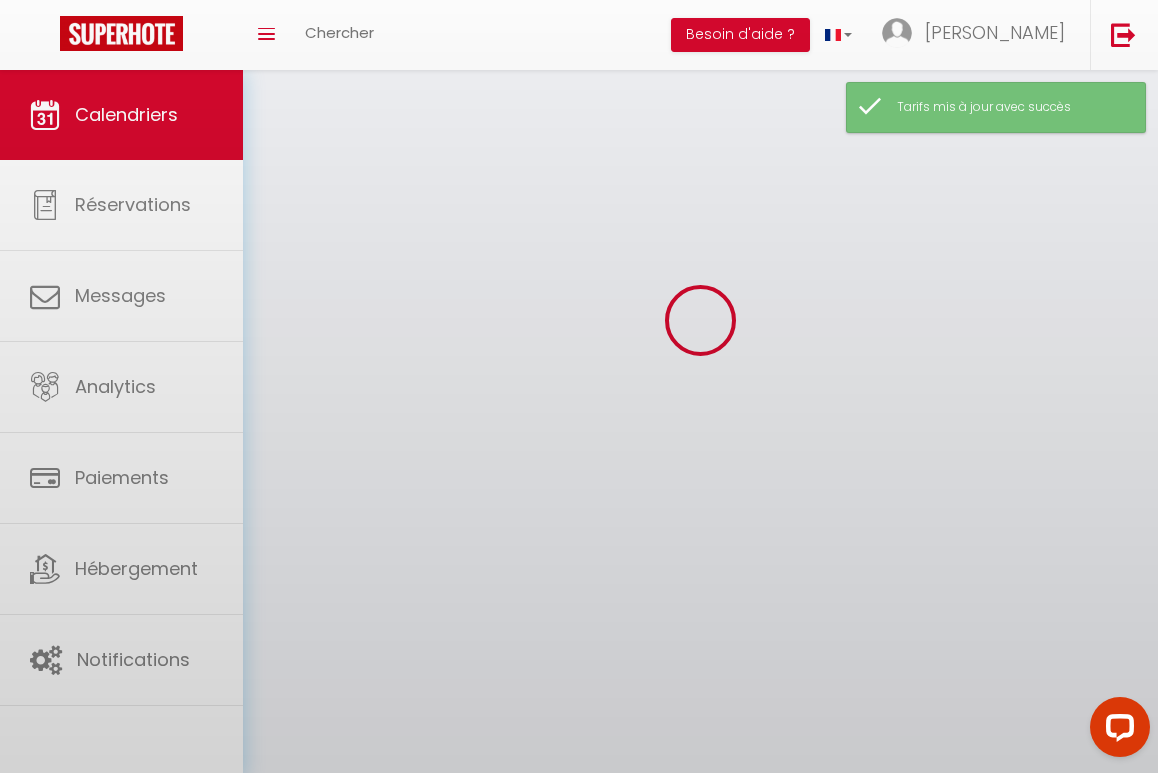 scroll, scrollTop: 70, scrollLeft: 0, axis: vertical 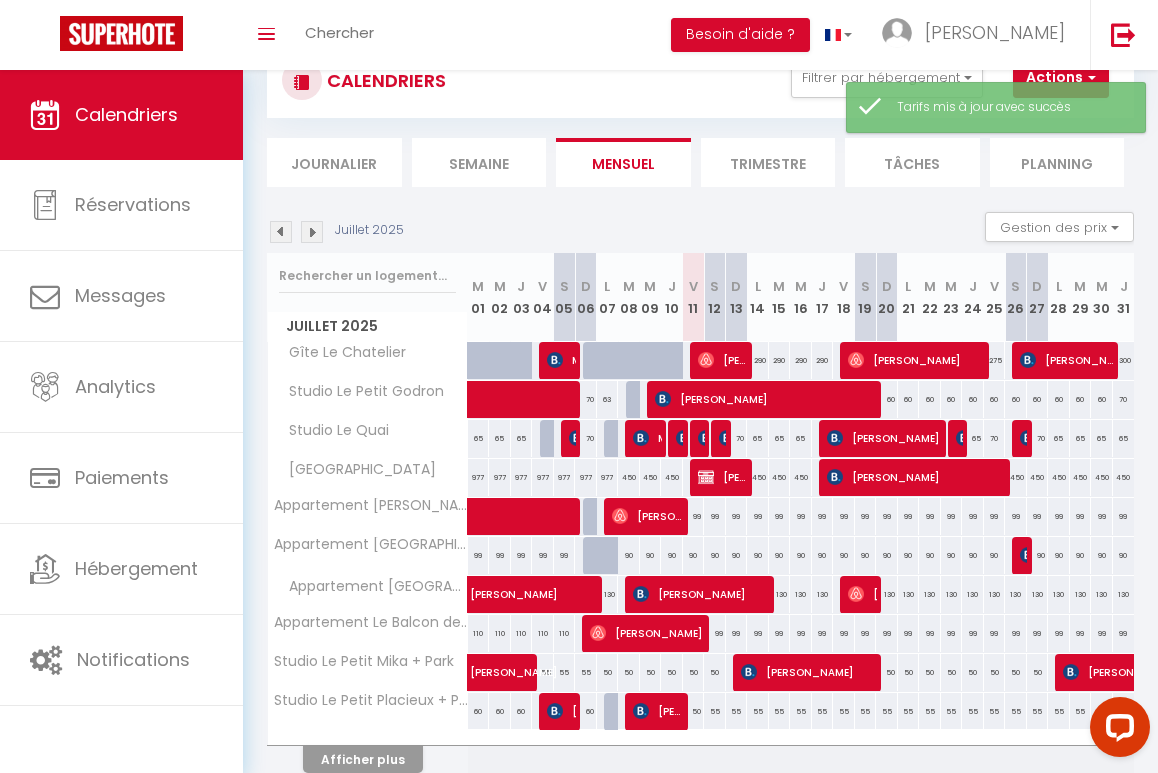 click on "Afficher plus" at bounding box center (363, 759) 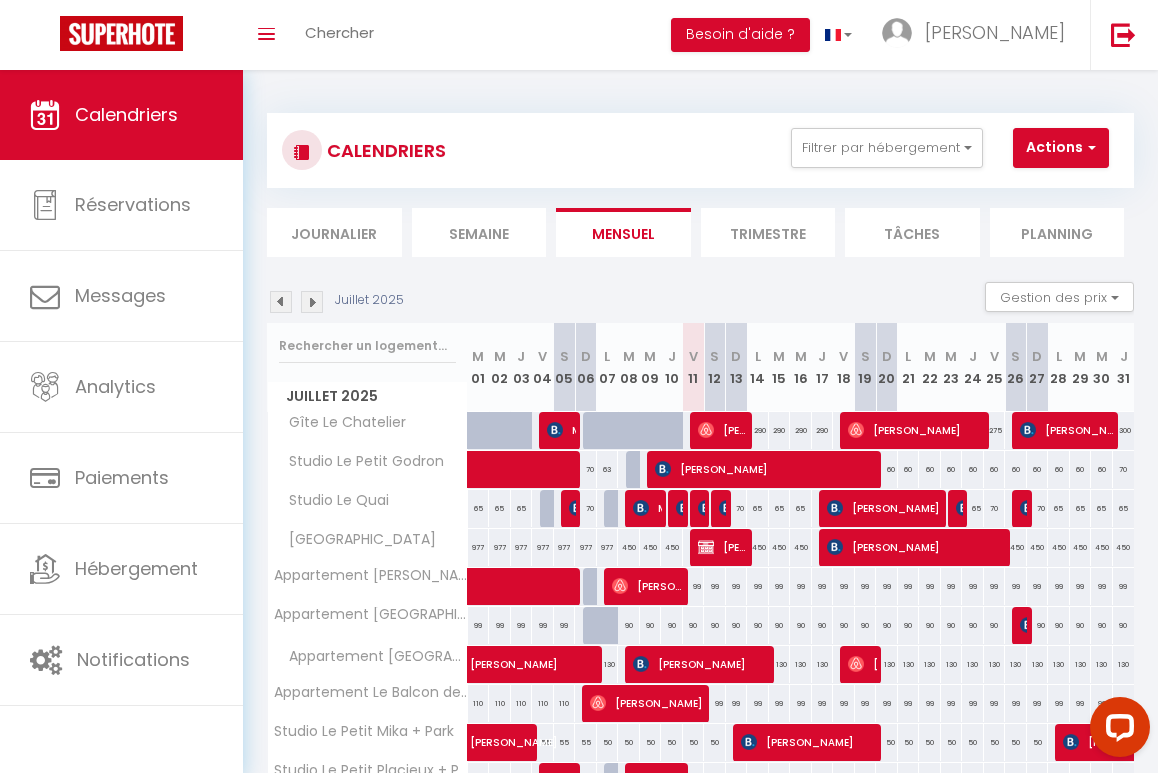 scroll, scrollTop: 0, scrollLeft: 0, axis: both 